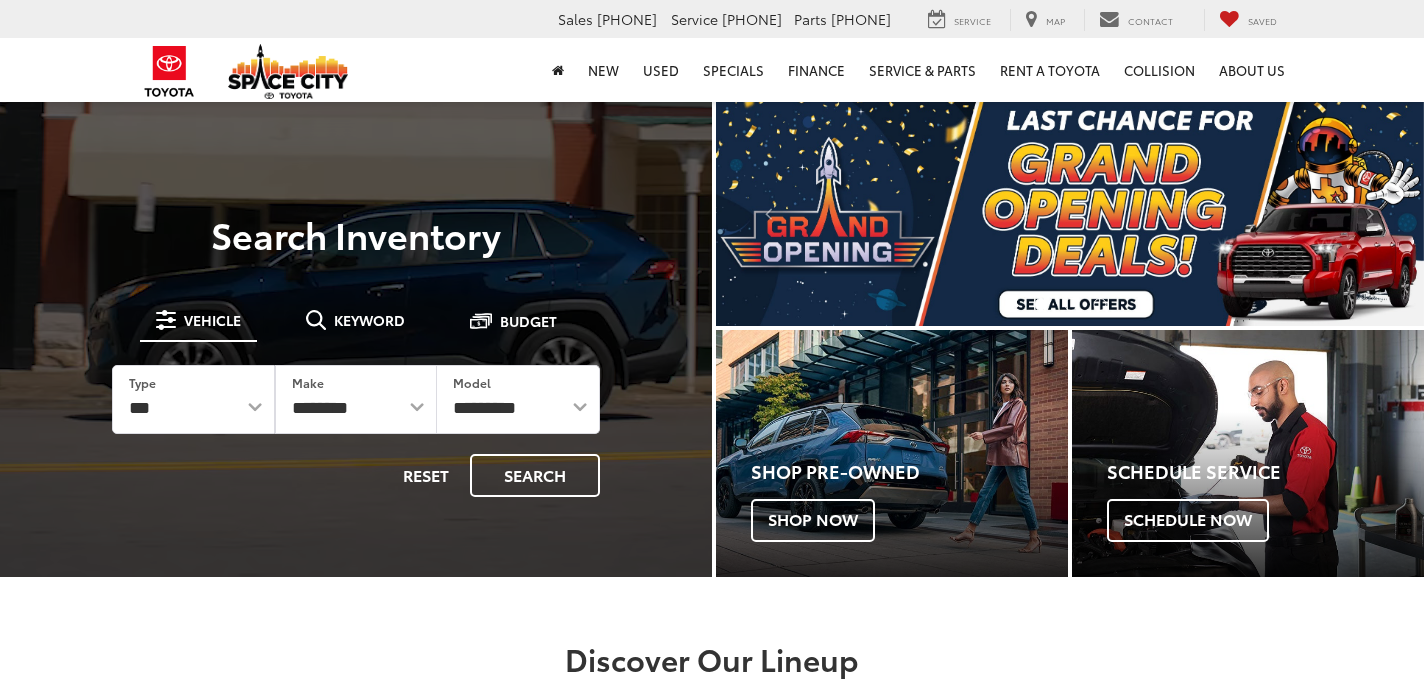 scroll, scrollTop: 0, scrollLeft: 0, axis: both 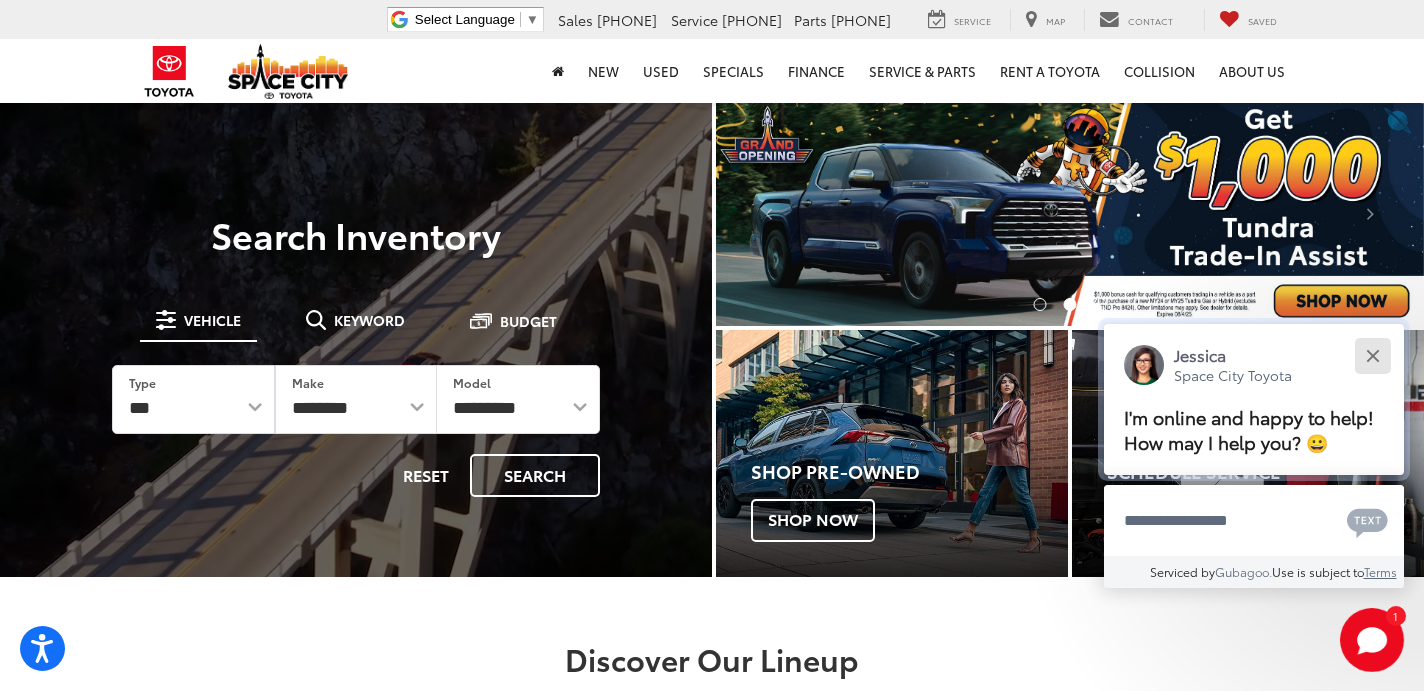 click at bounding box center (1372, 355) 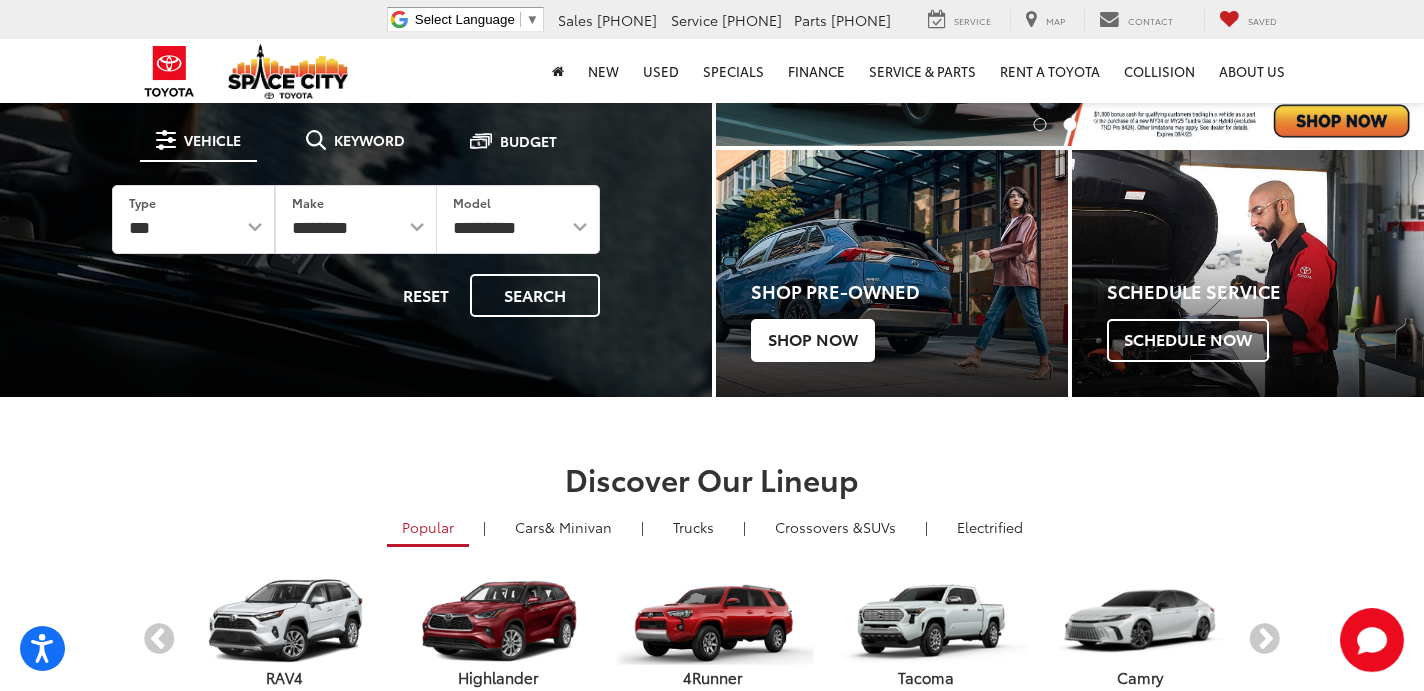 scroll, scrollTop: 0, scrollLeft: 0, axis: both 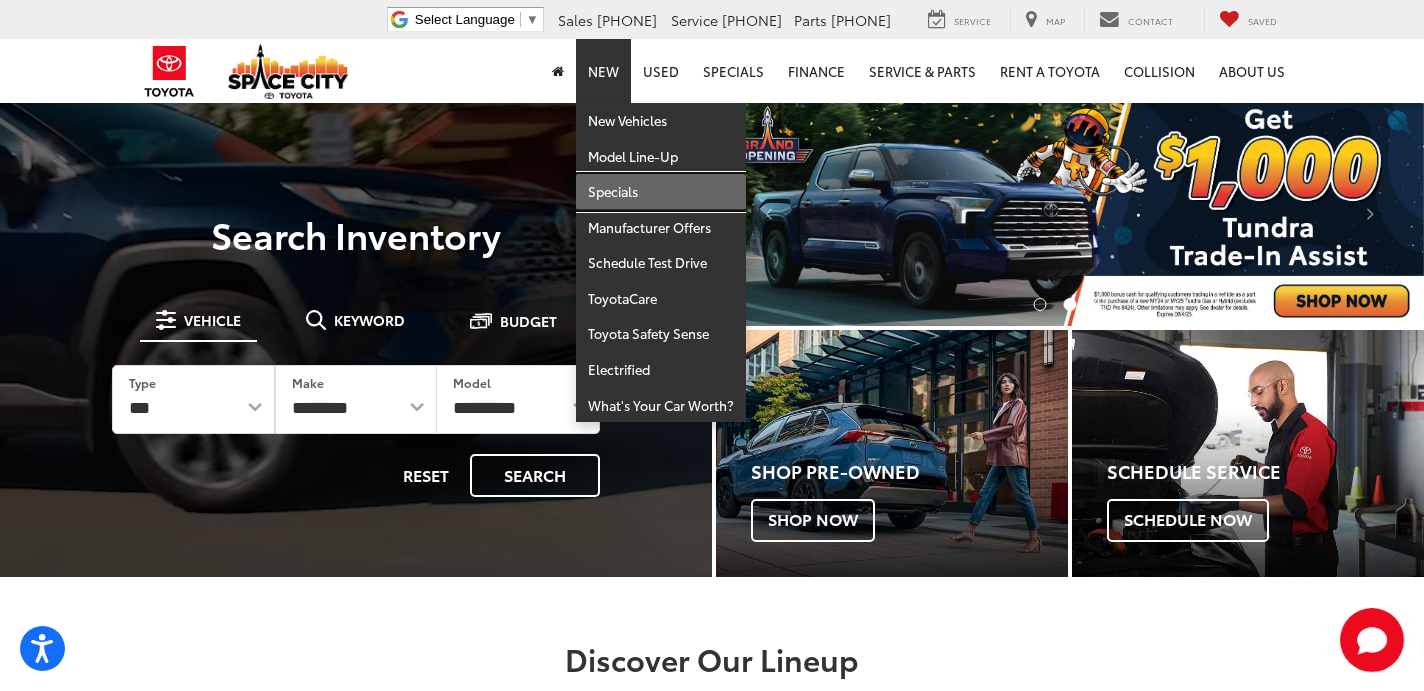 click on "Specials" at bounding box center [661, 192] 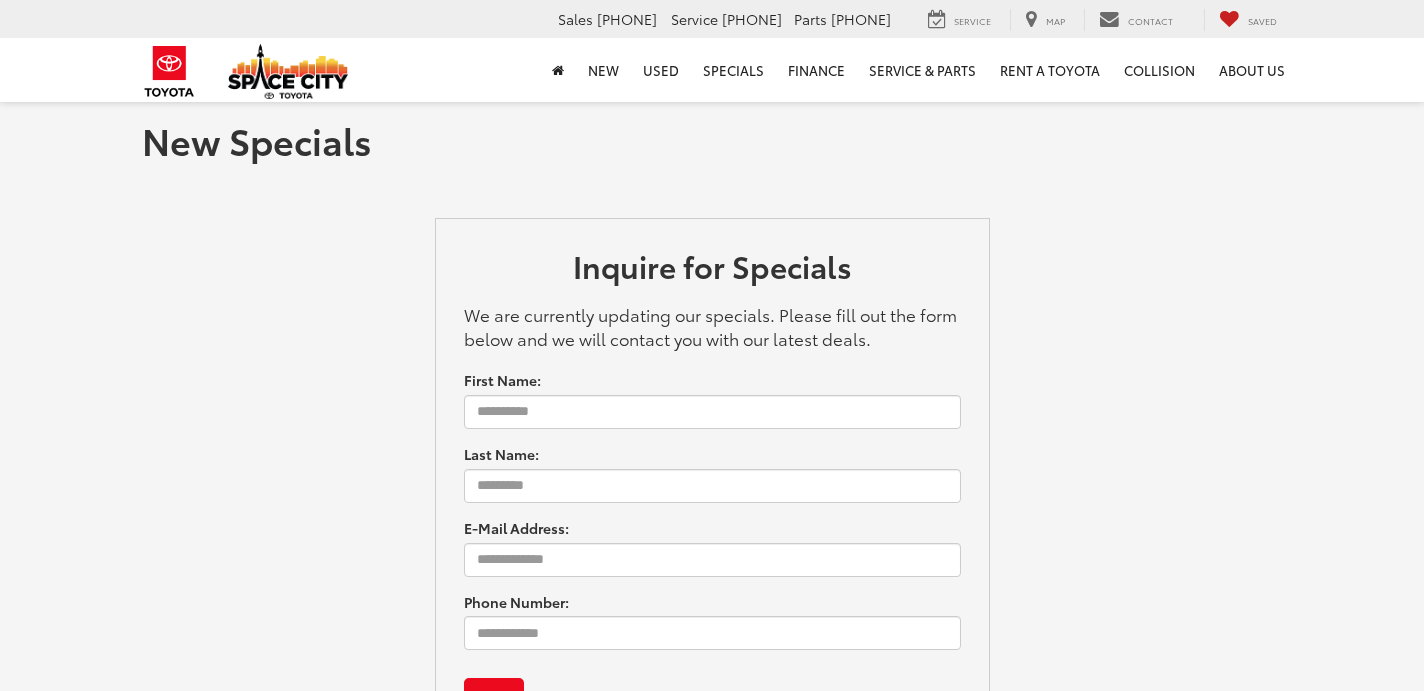 scroll, scrollTop: 0, scrollLeft: 0, axis: both 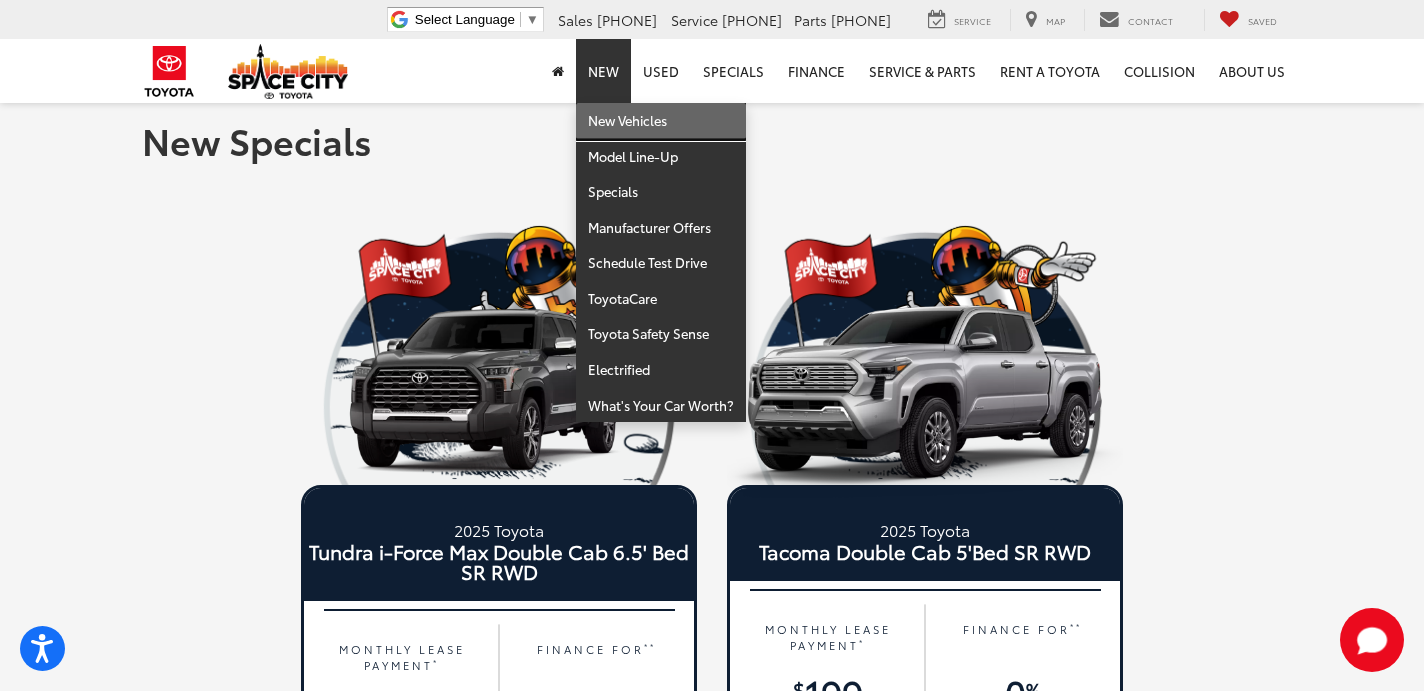 click on "New Vehicles" at bounding box center (661, 121) 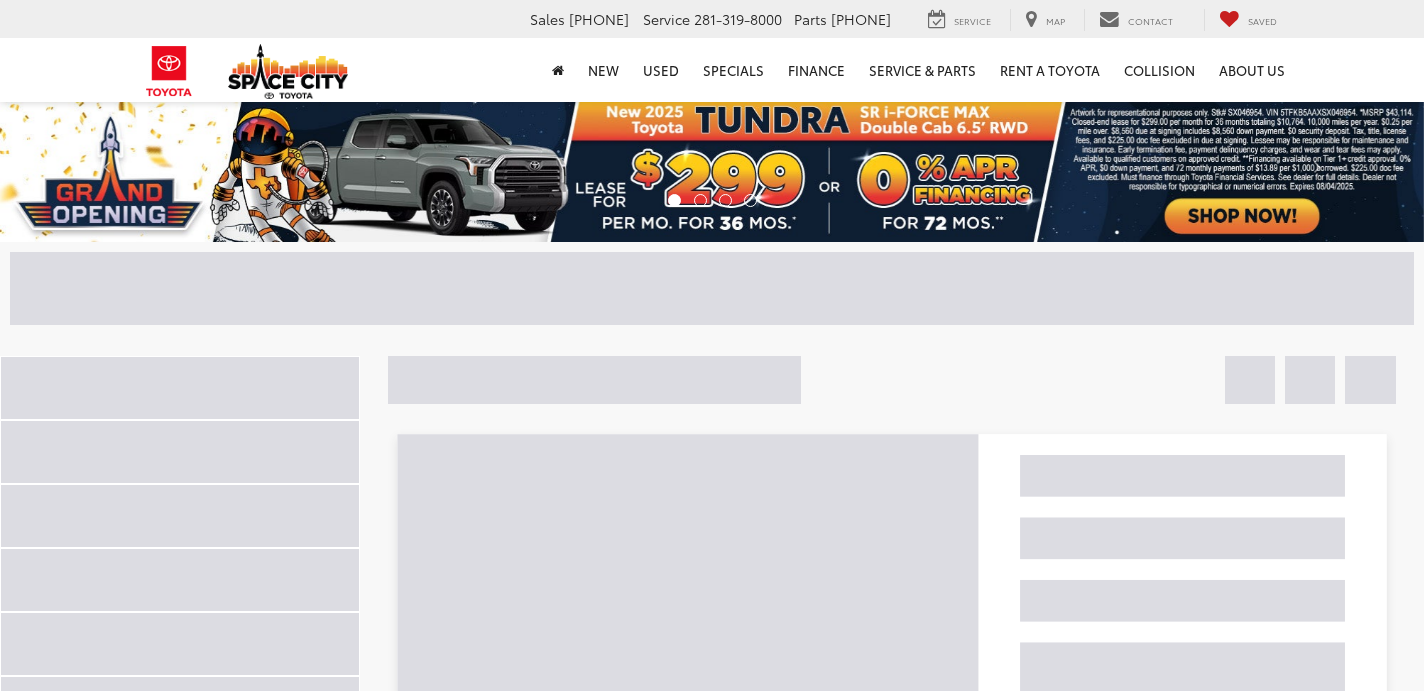 scroll, scrollTop: 0, scrollLeft: 0, axis: both 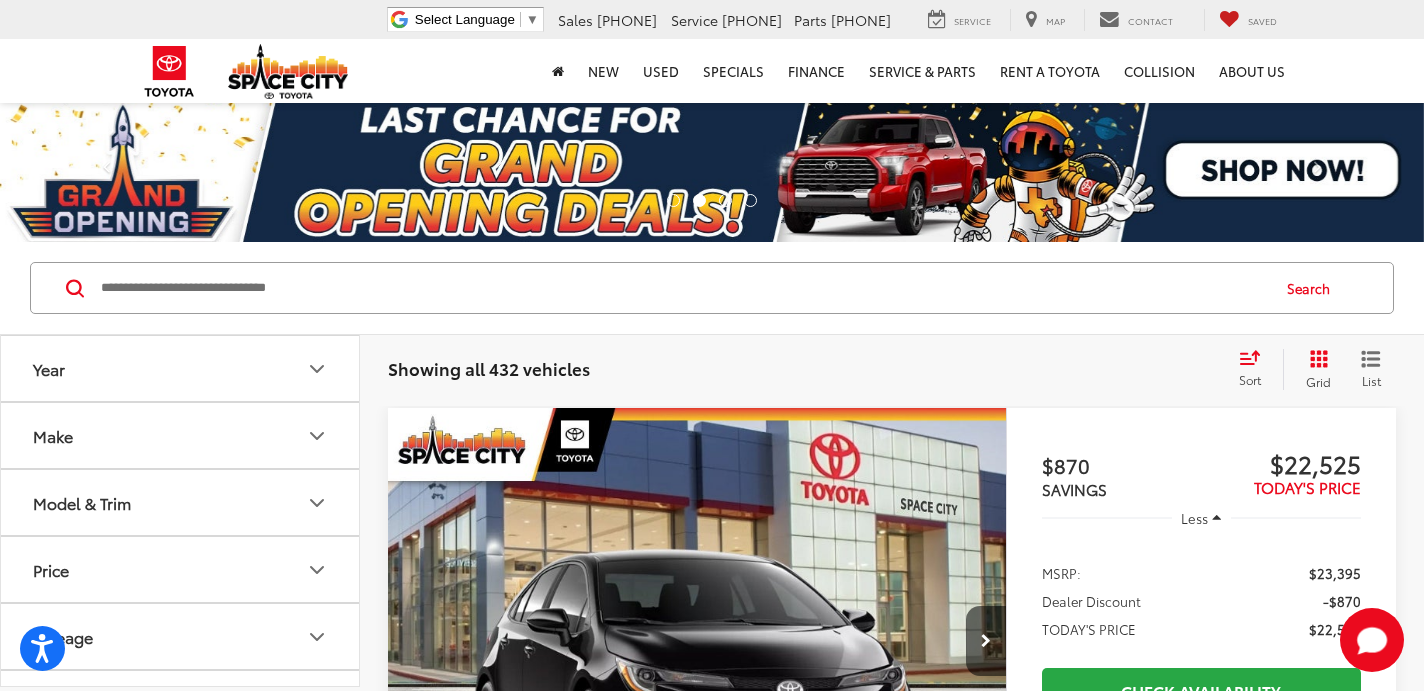click 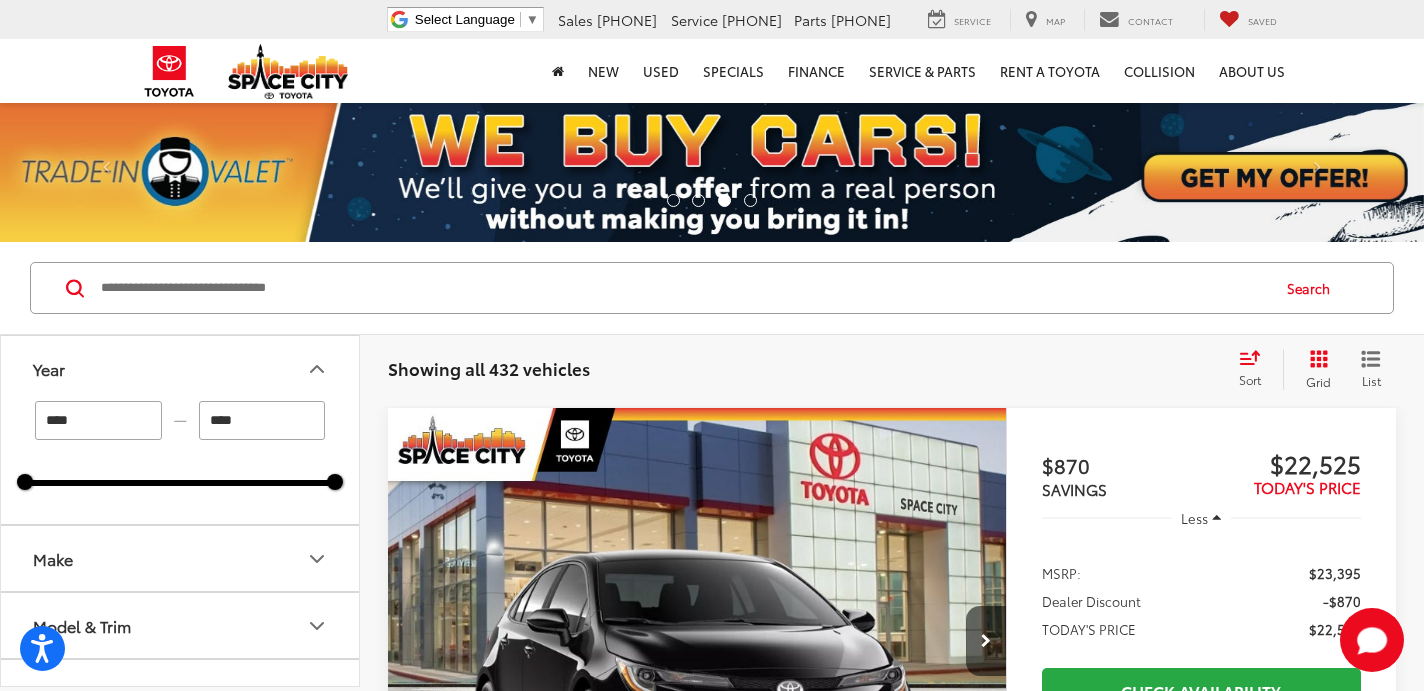 click 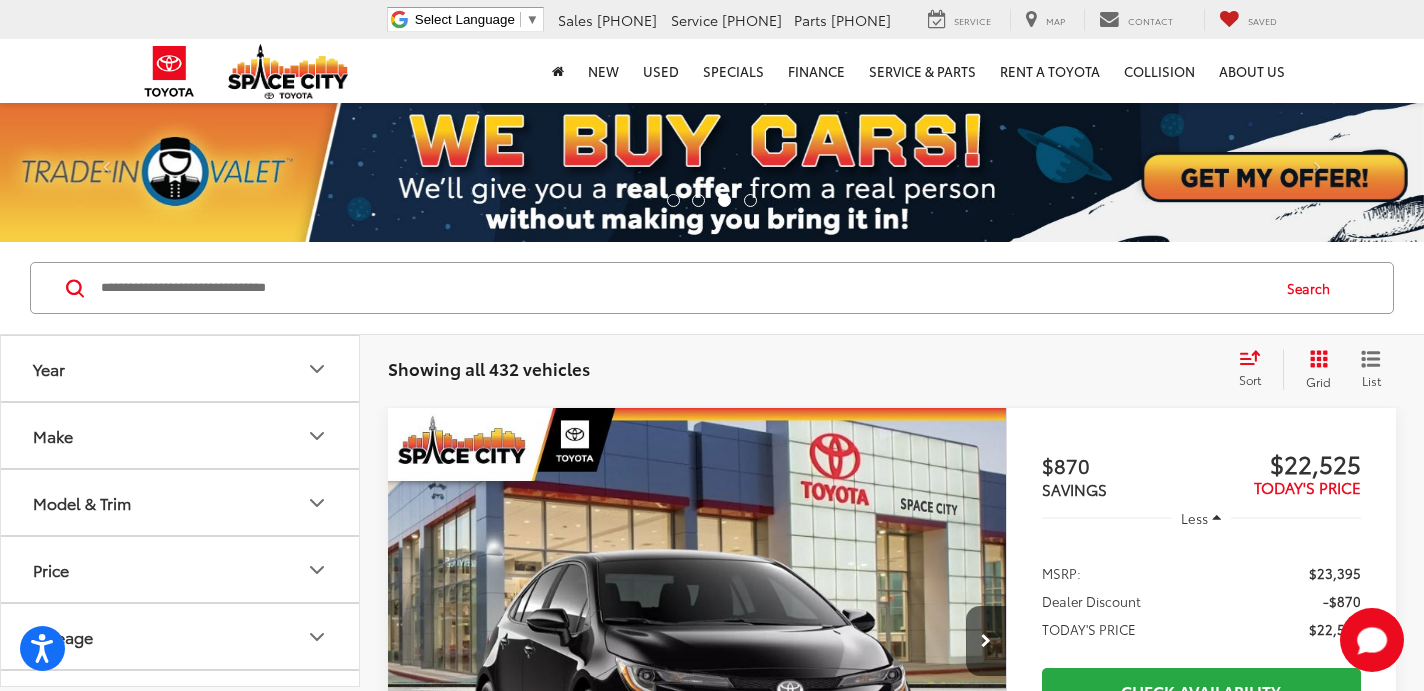 click on "Make" at bounding box center [181, 435] 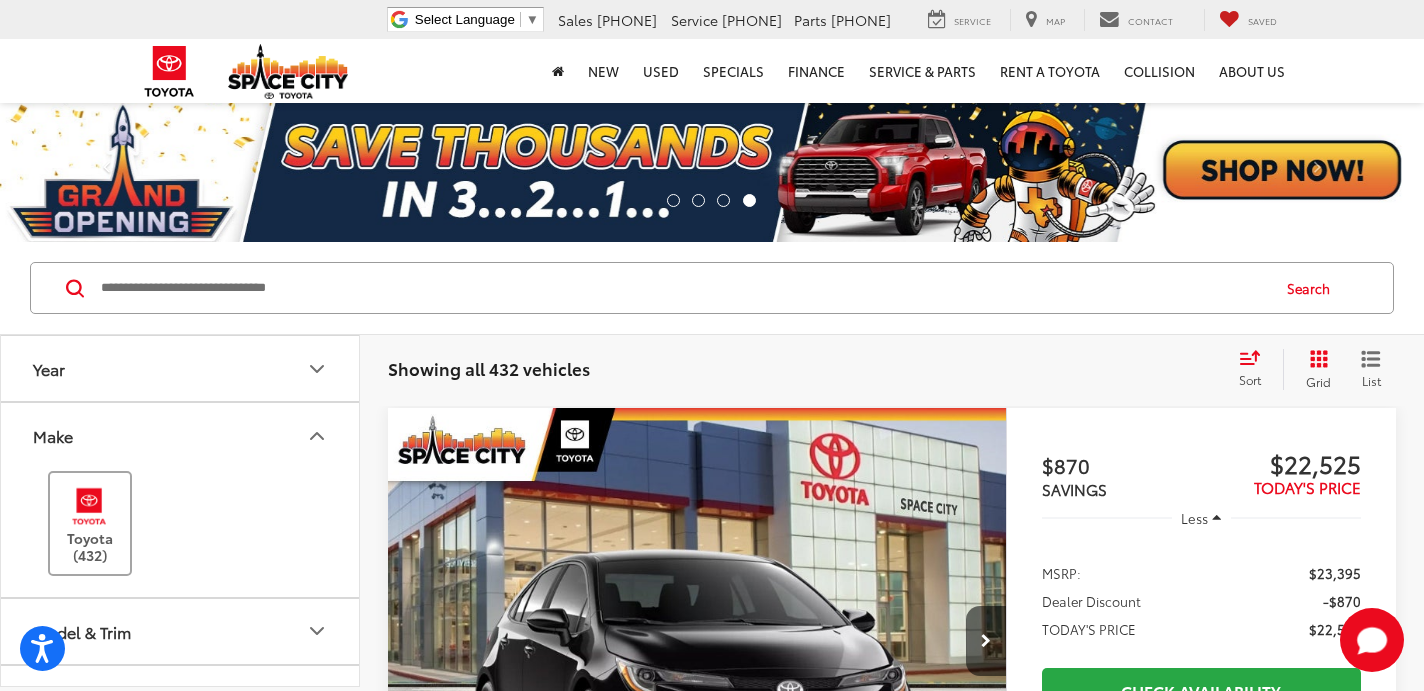 click at bounding box center (89, 506) 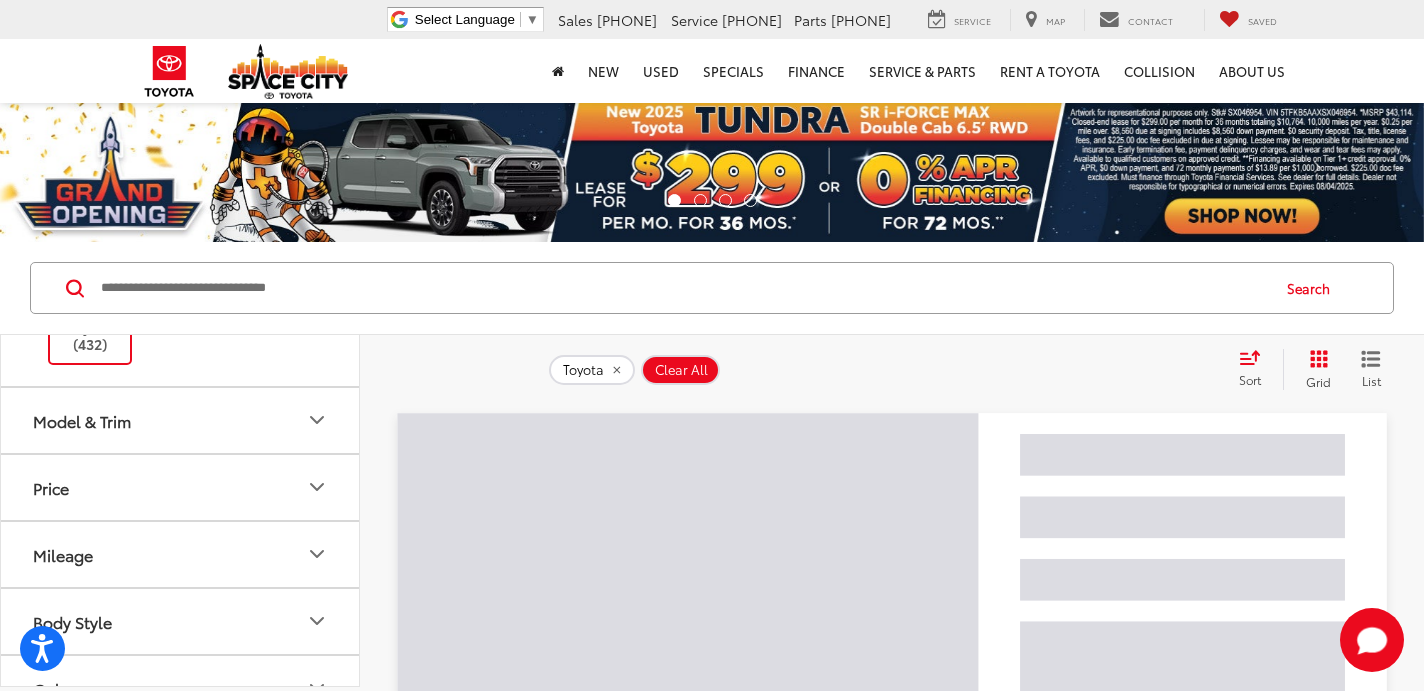 scroll, scrollTop: 213, scrollLeft: 0, axis: vertical 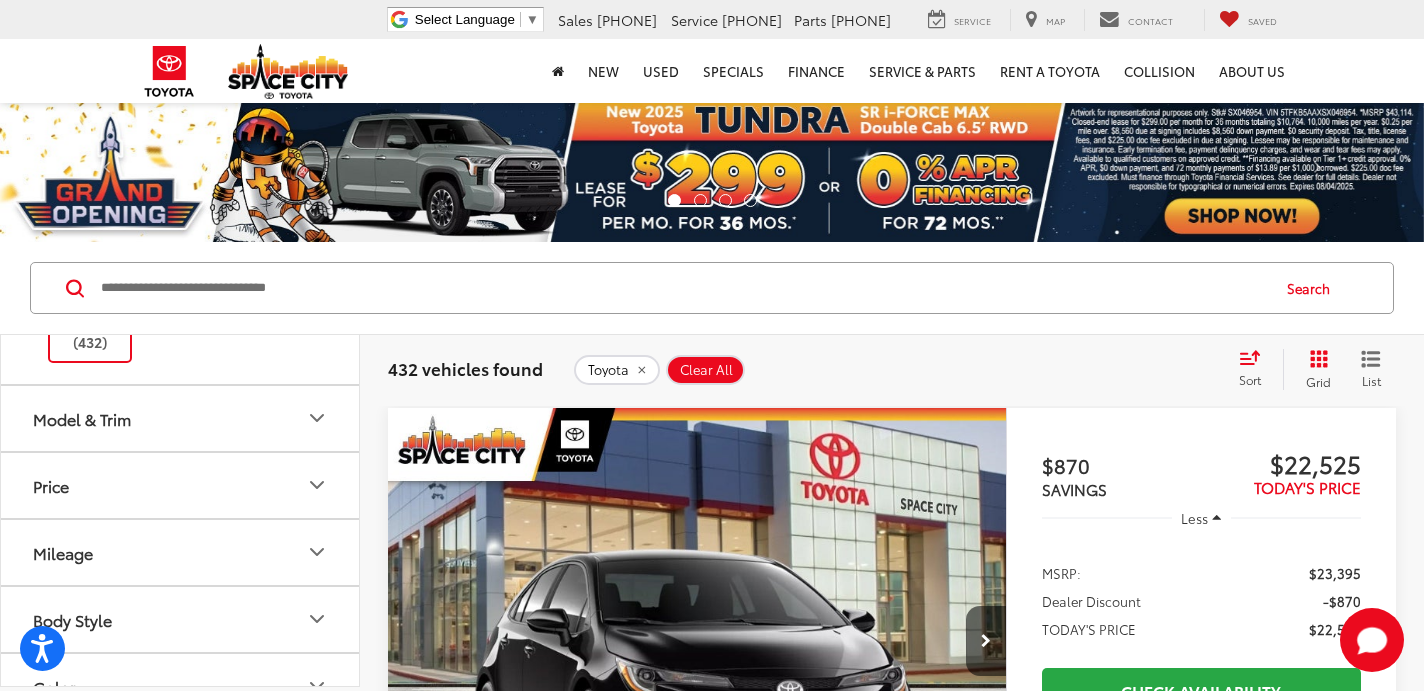 click 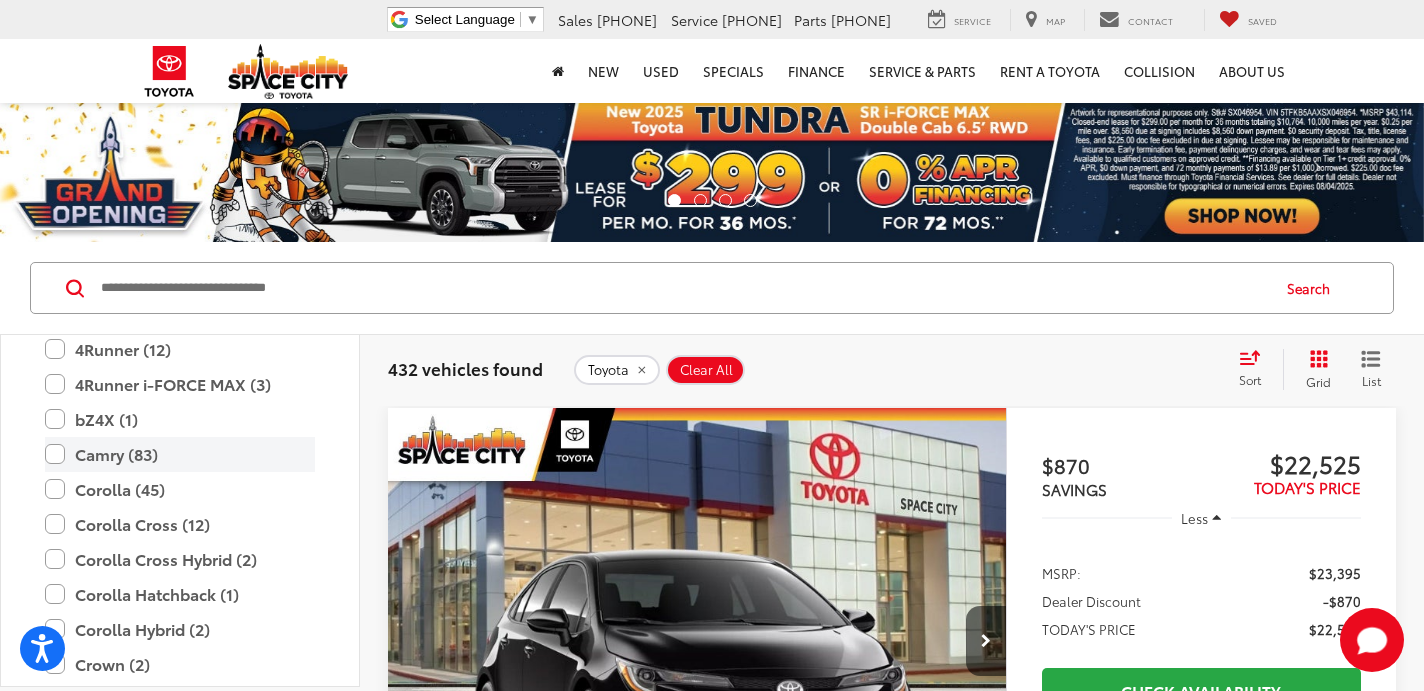 scroll, scrollTop: 354, scrollLeft: 0, axis: vertical 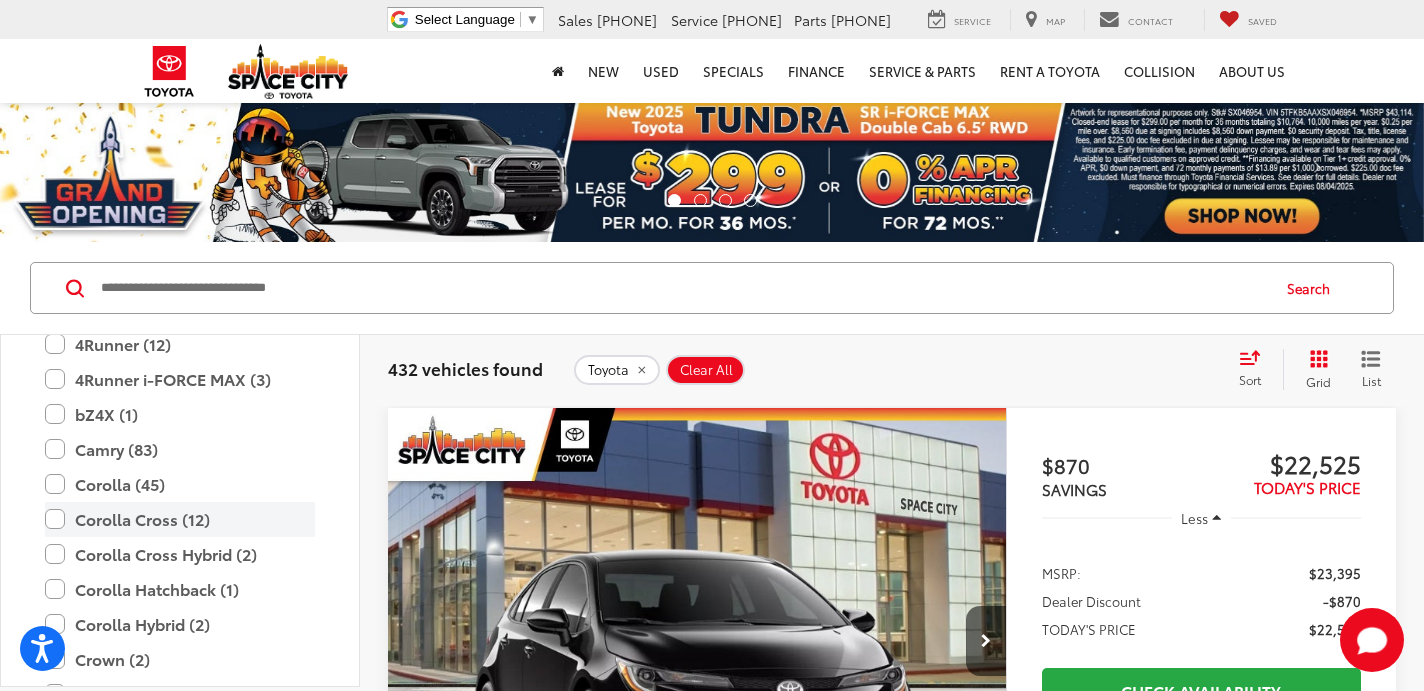 click on "Corolla Cross (12)" at bounding box center (180, 519) 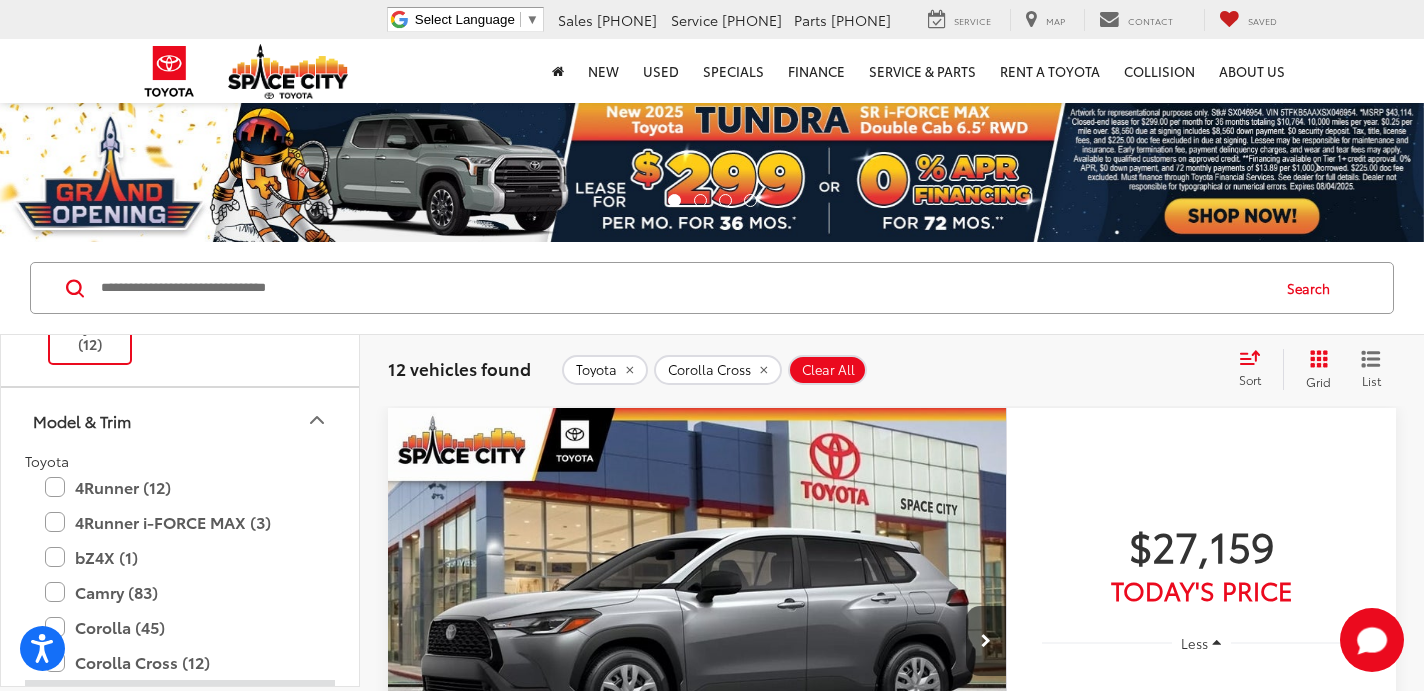 scroll, scrollTop: 0, scrollLeft: 0, axis: both 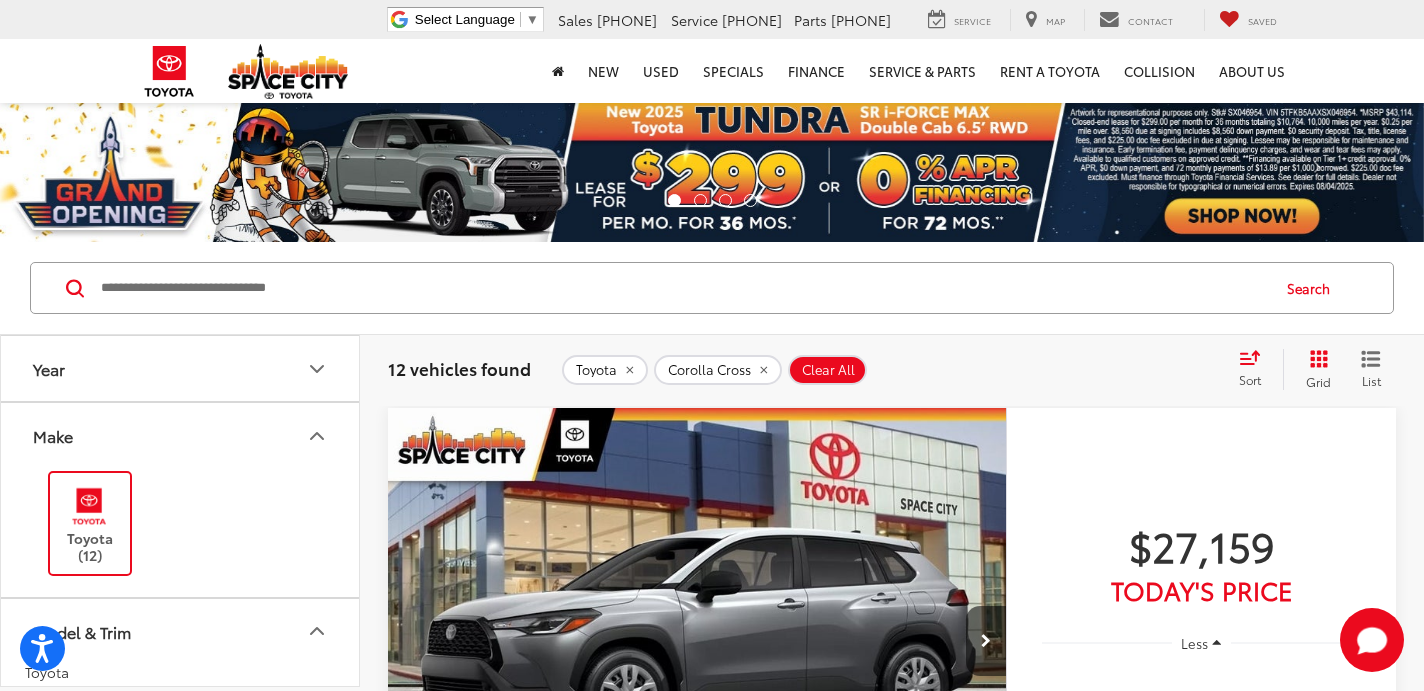 click 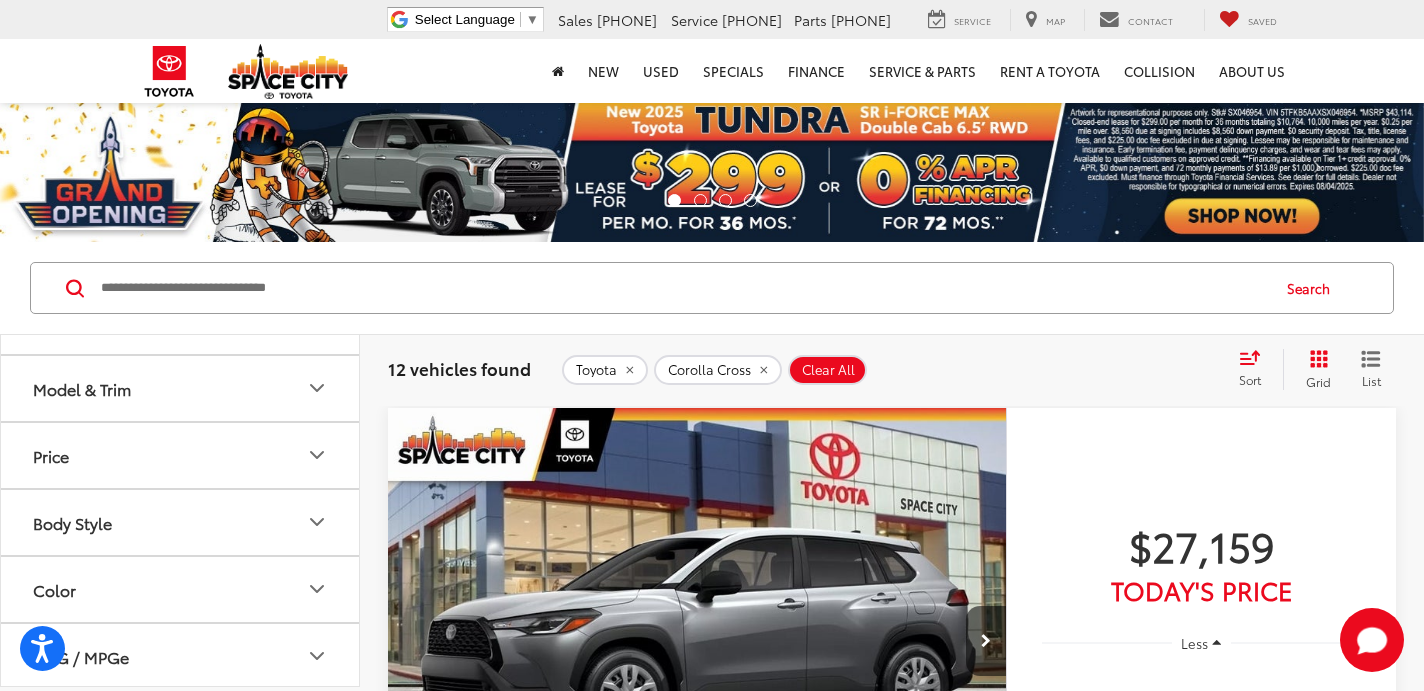 scroll, scrollTop: 260, scrollLeft: 0, axis: vertical 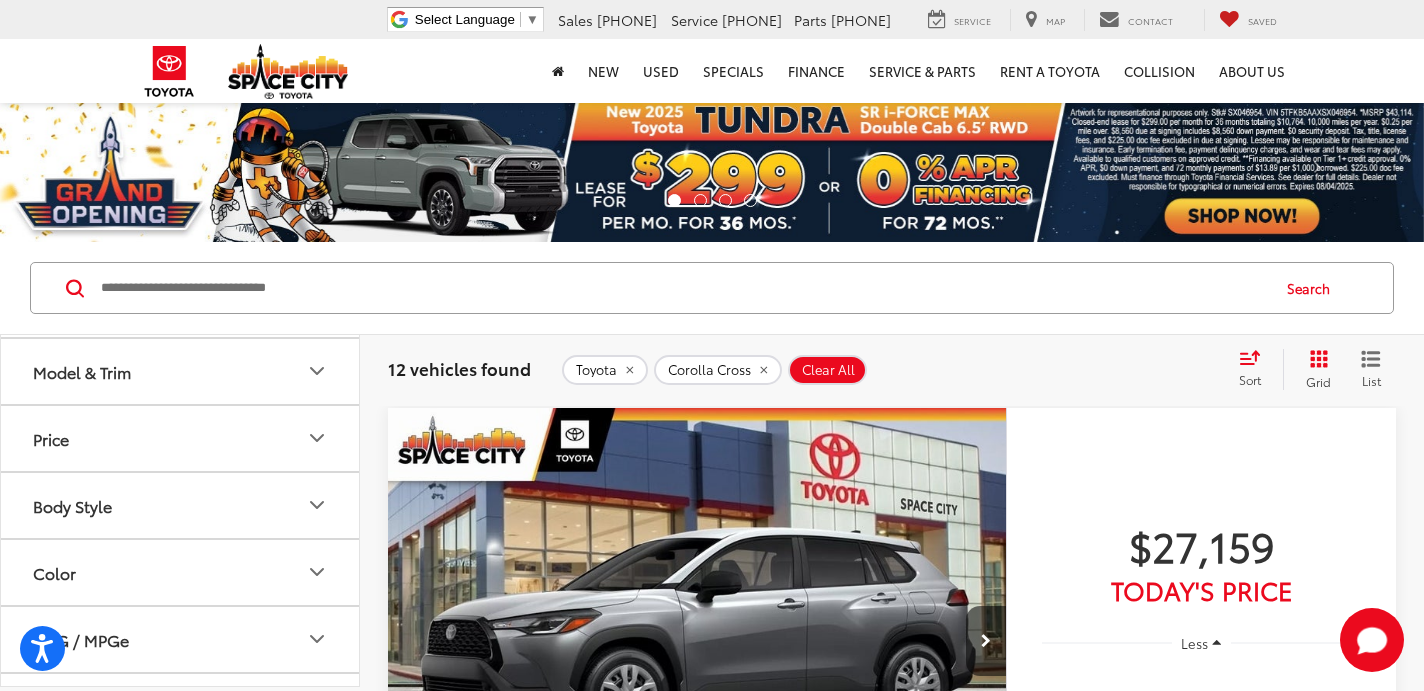 click 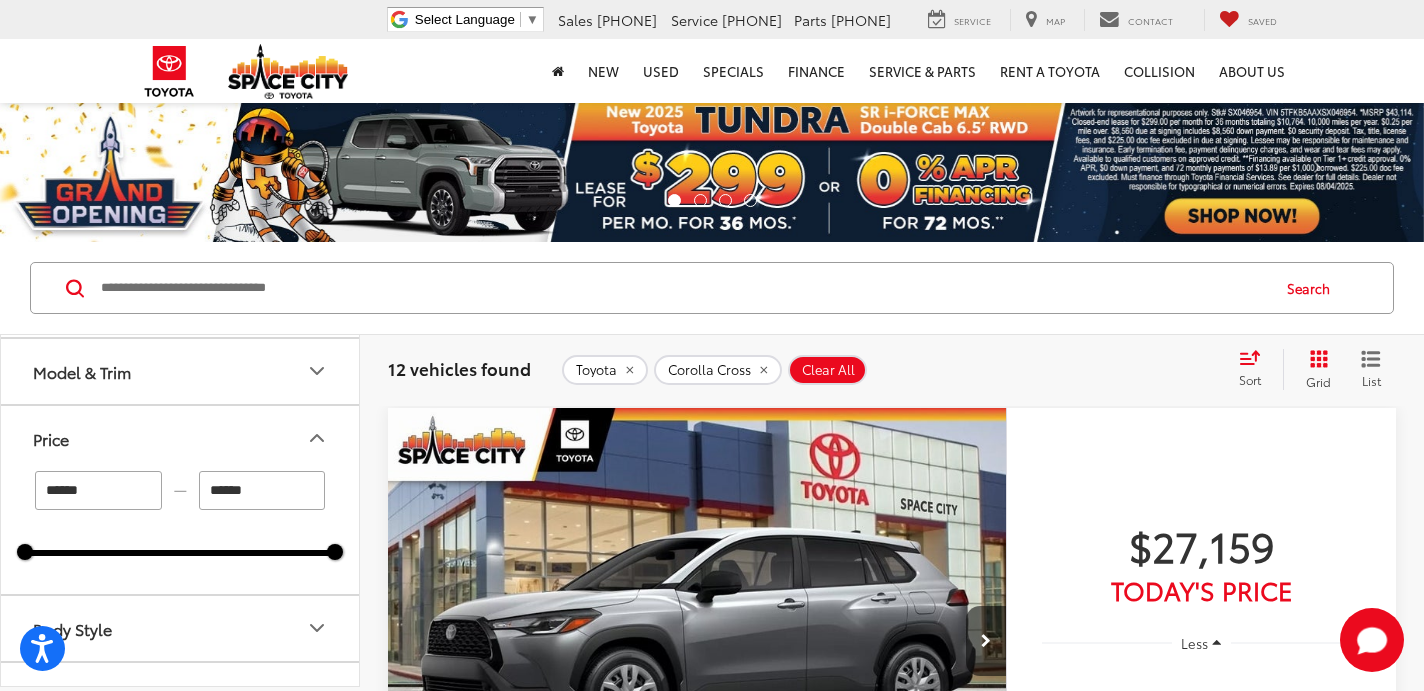 click on "******" at bounding box center (262, 490) 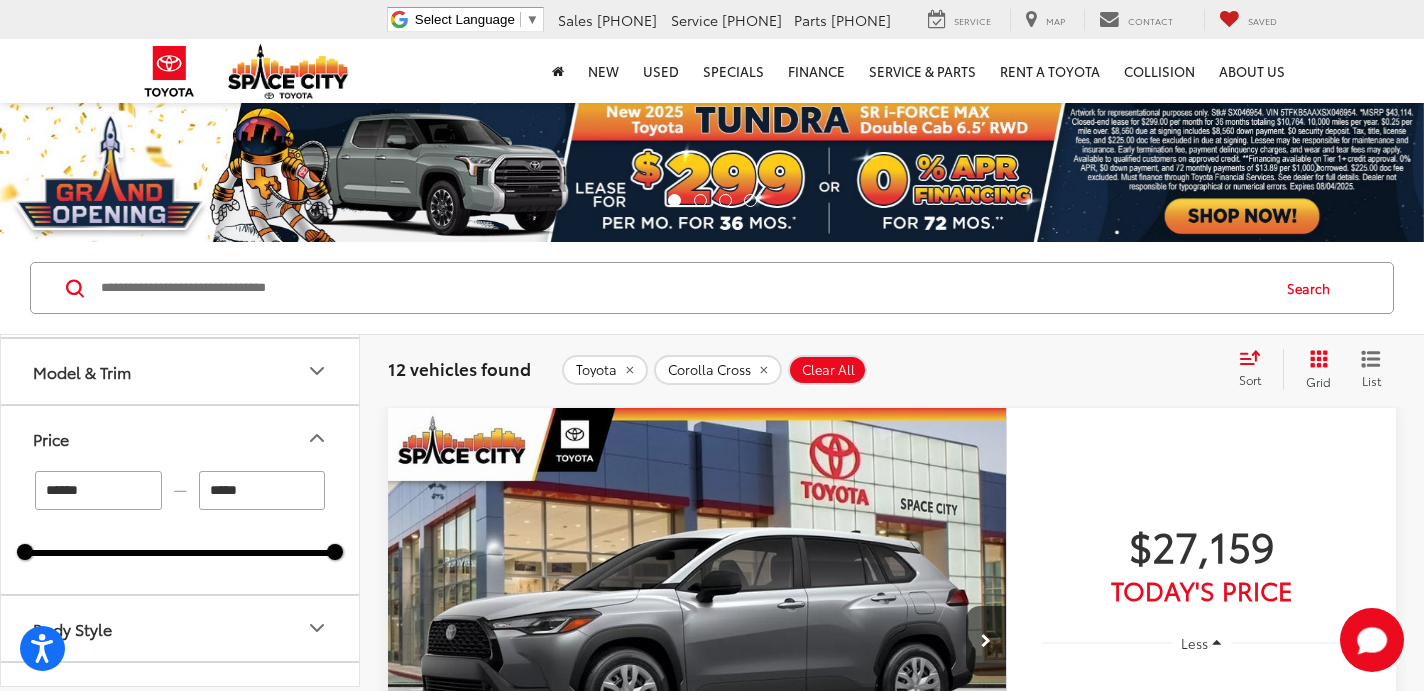 click 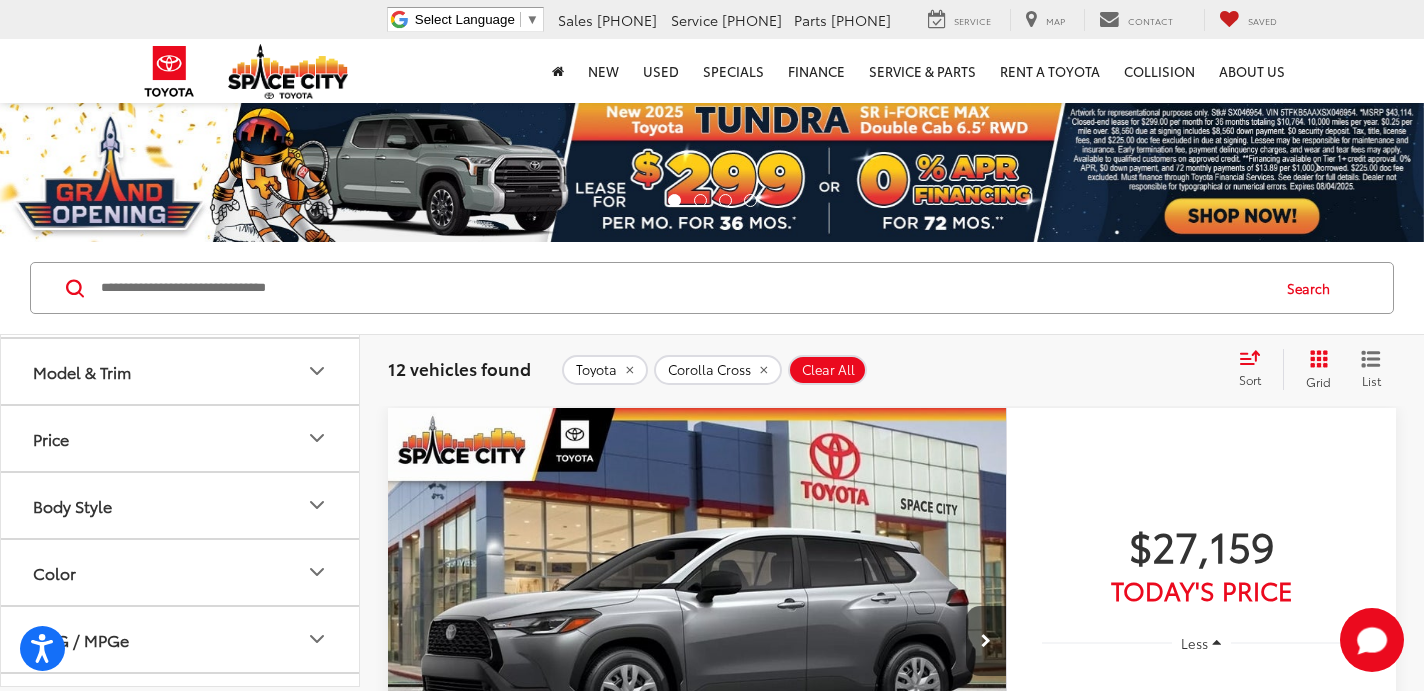 type on "******" 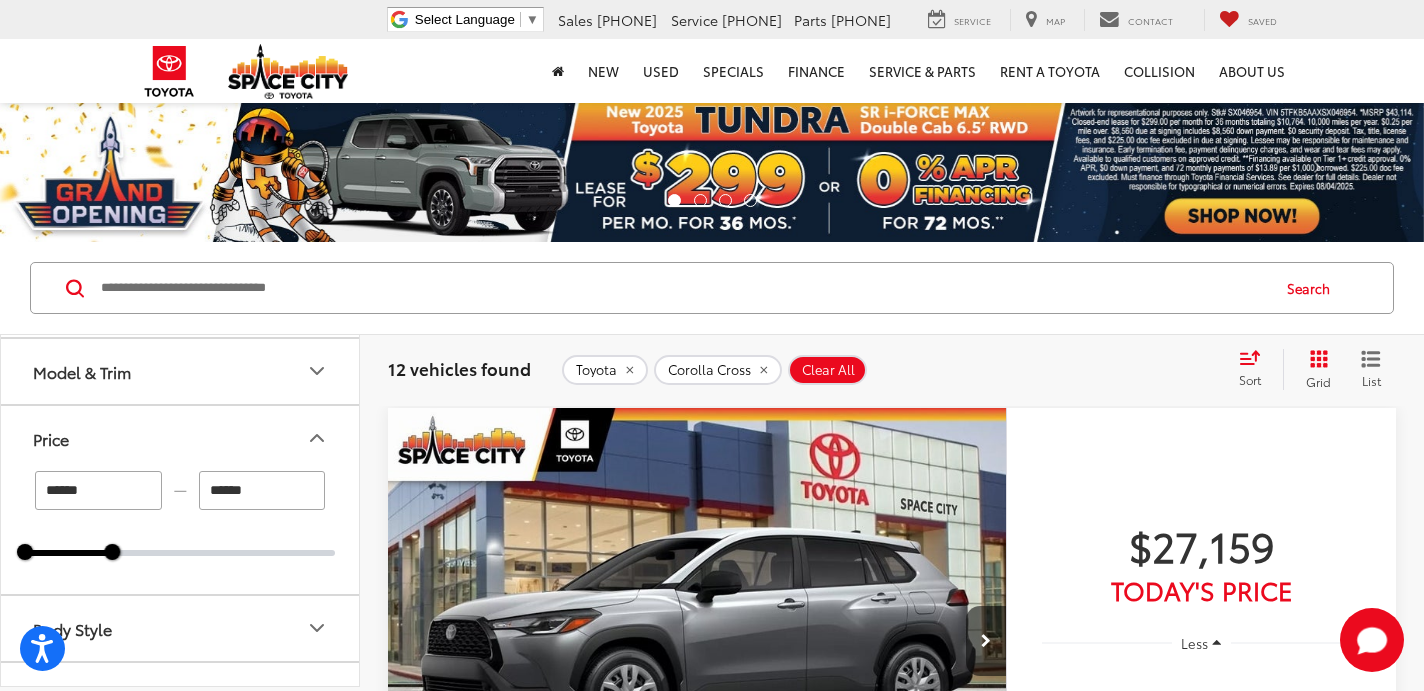 click 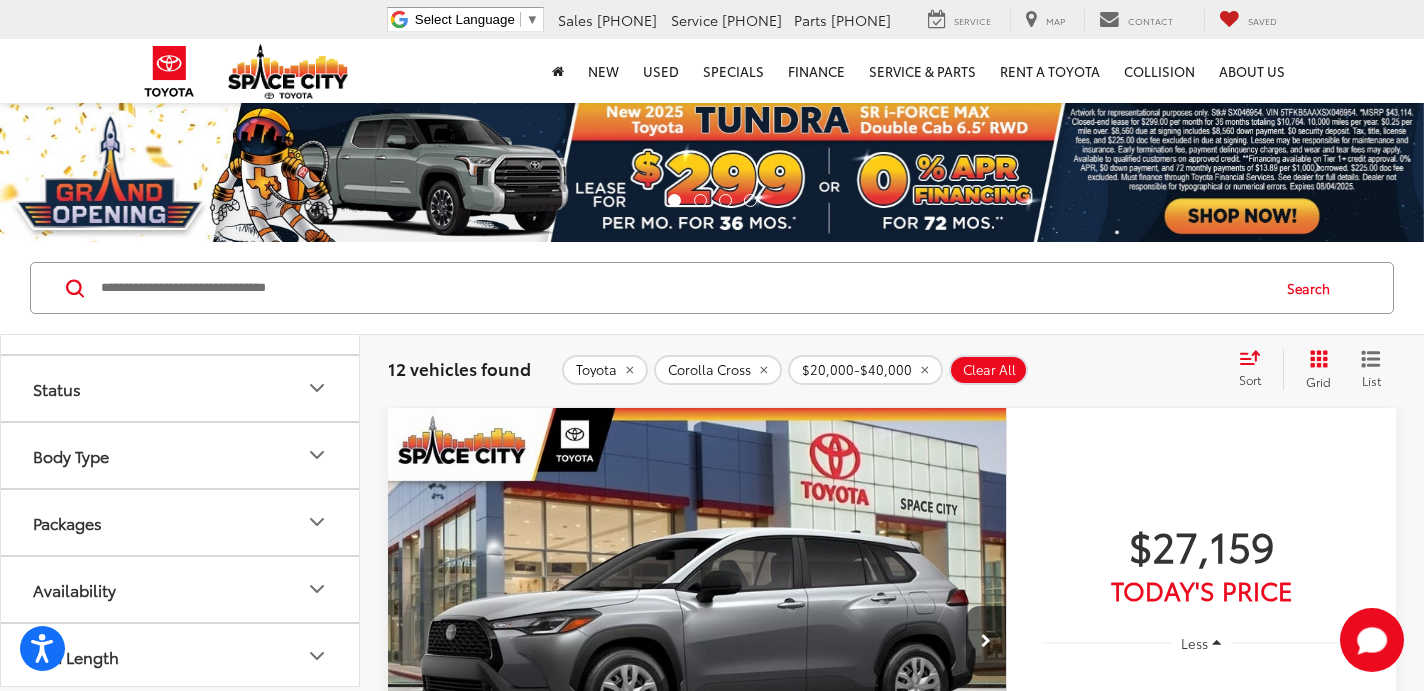 scroll, scrollTop: 1051, scrollLeft: 0, axis: vertical 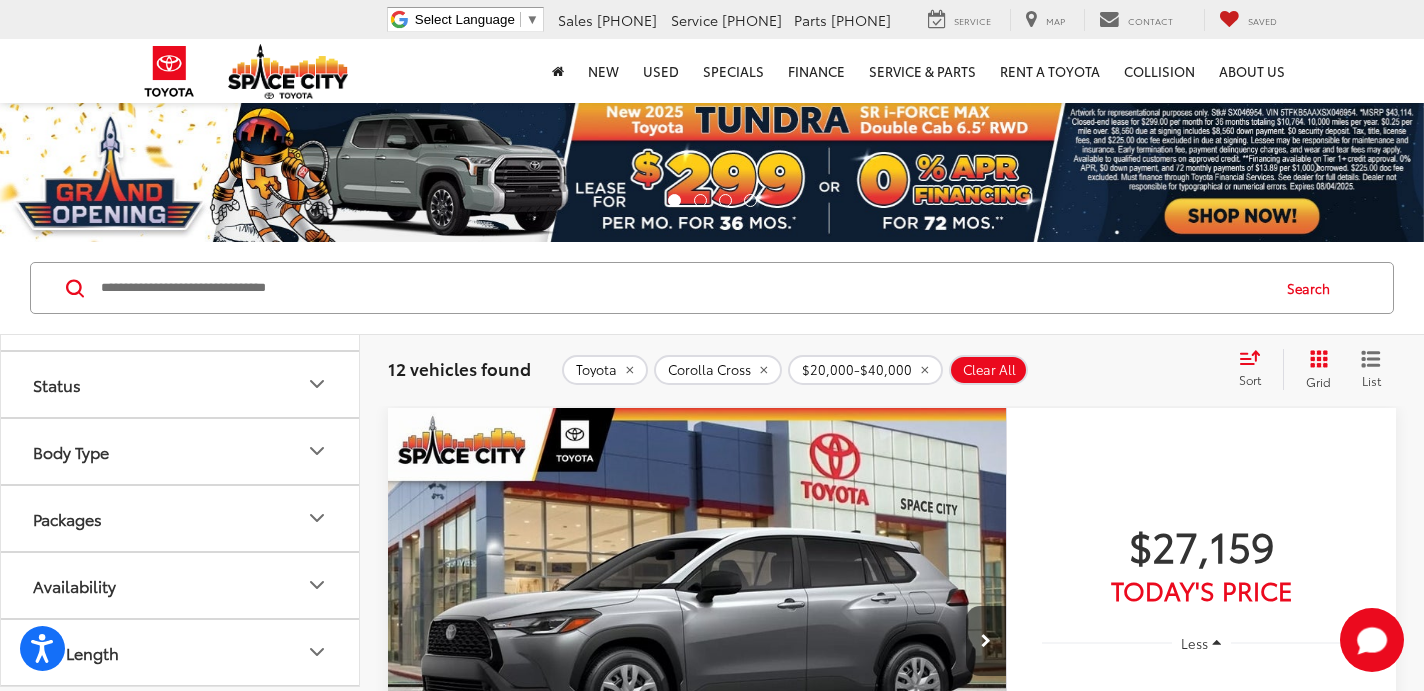 click on "$27,159
Today's Price
Less
MSRP:
$27,159
Add. Available Toyota Offers:
$1,000
Check Availability
We'll Buy Your Car
Get Price Now
Vehicle is in build phase. Contact dealer to confirm availability. Estimated availability 08/21/25" at bounding box center (1201, 742) 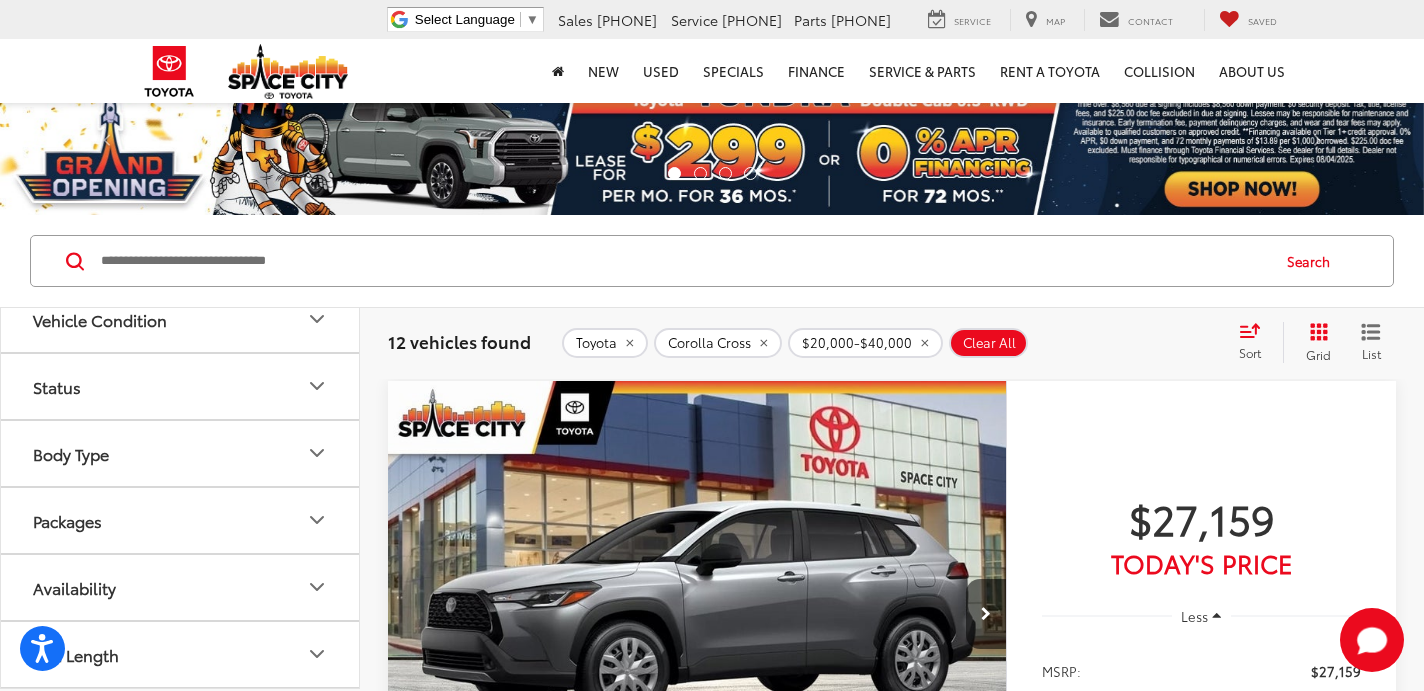 scroll, scrollTop: 1022, scrollLeft: 0, axis: vertical 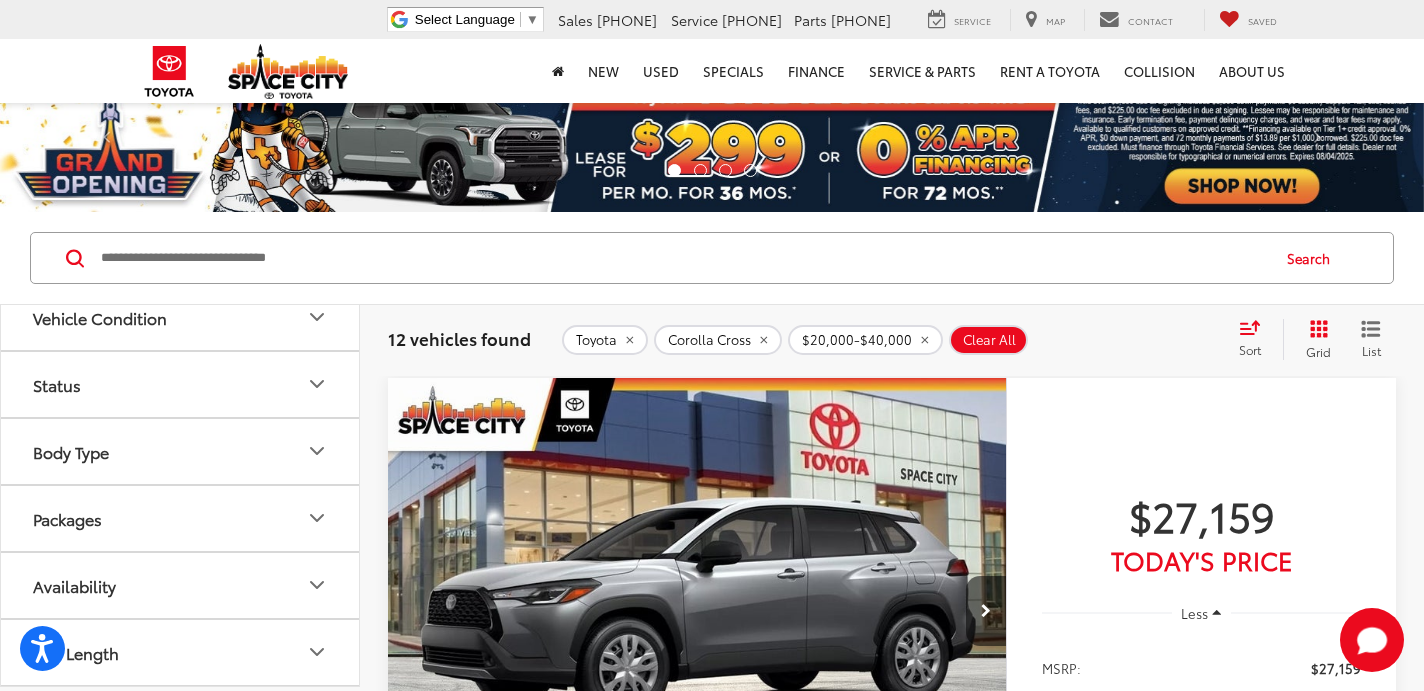 click 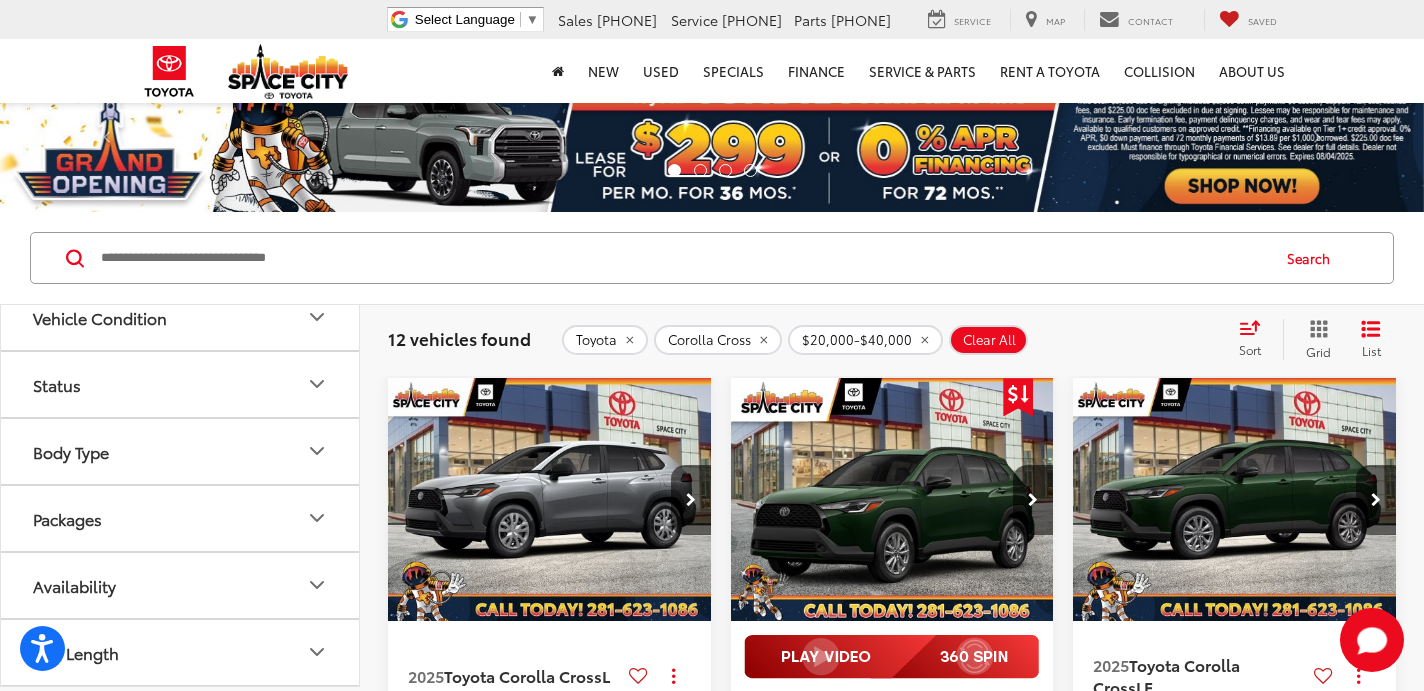 scroll, scrollTop: 152, scrollLeft: 0, axis: vertical 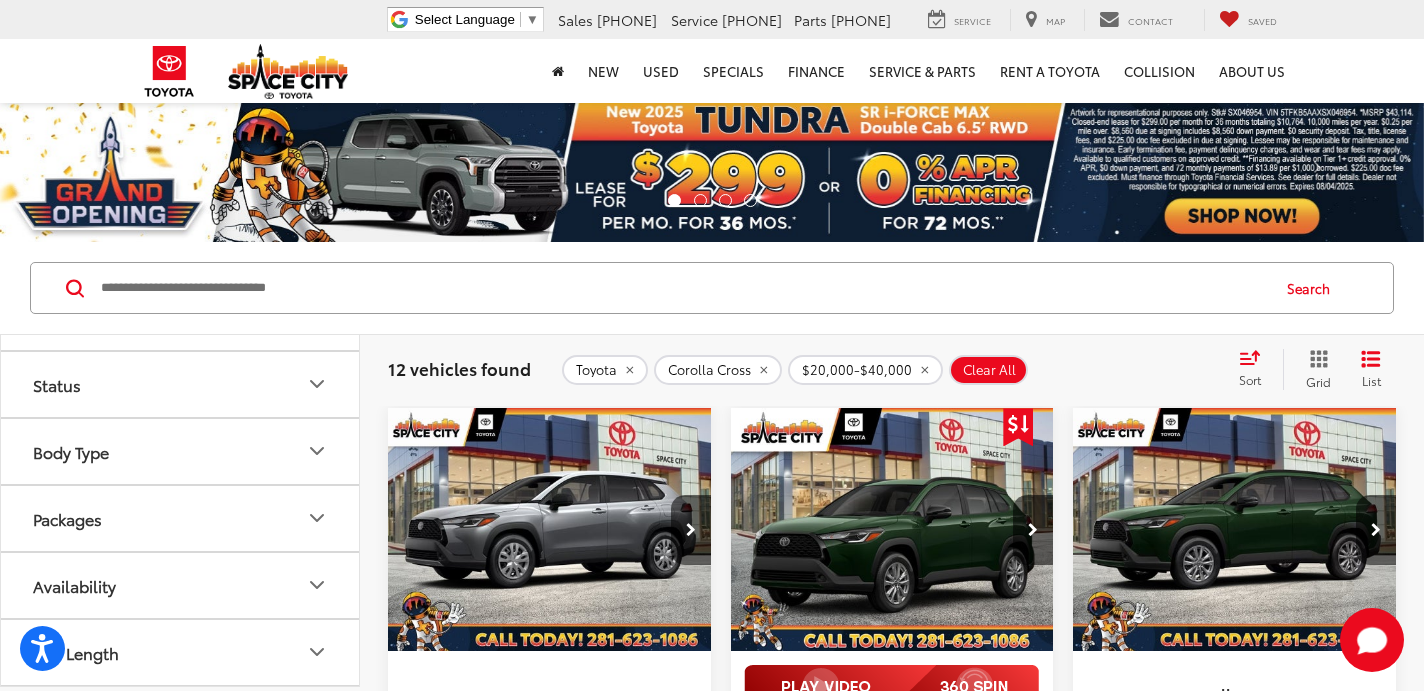 click on "Sort" at bounding box center (1256, 369) 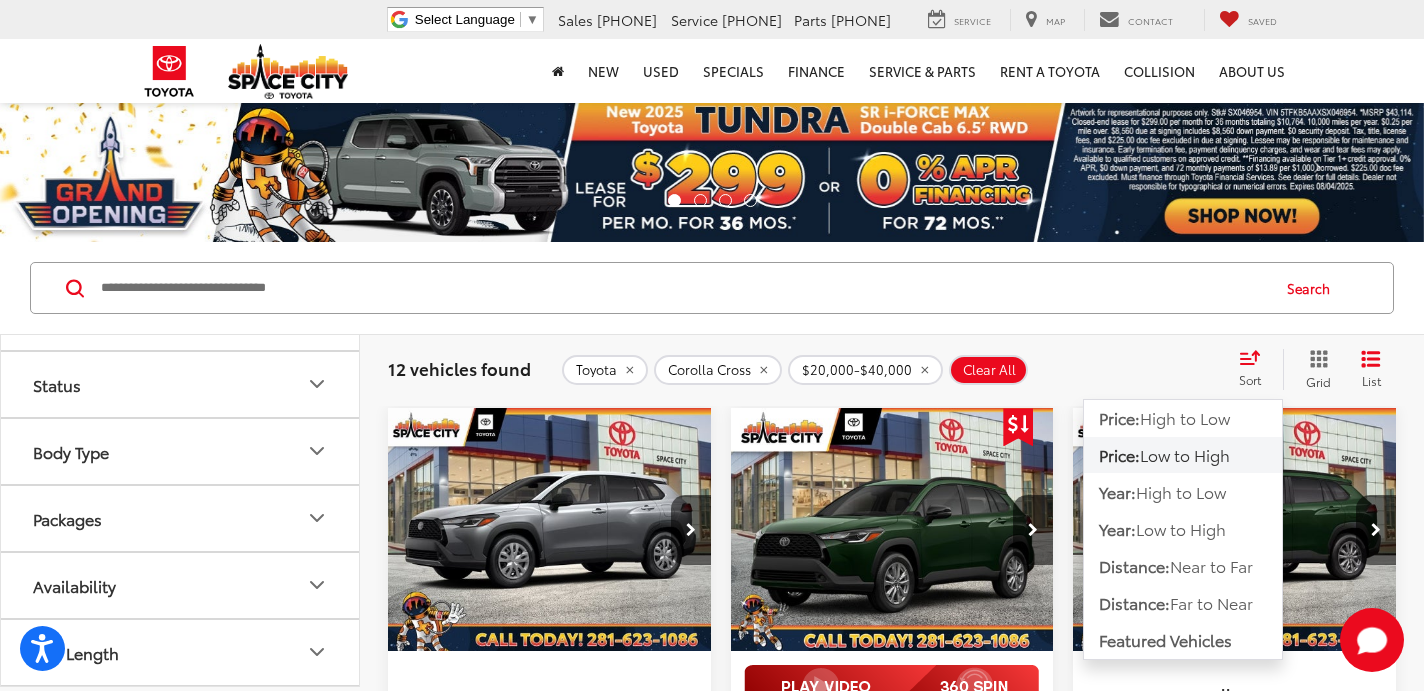 click on "Low to High" at bounding box center (1185, 454) 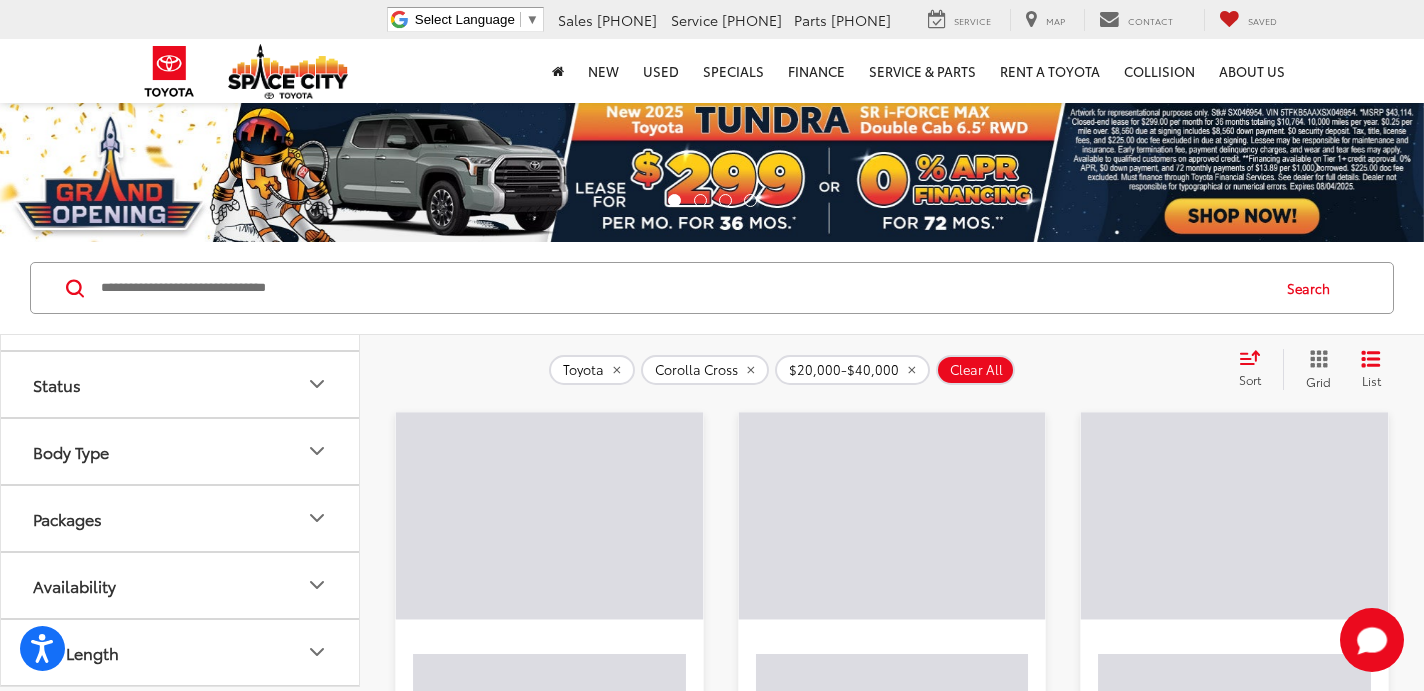 click on "Sort" at bounding box center [1250, 379] 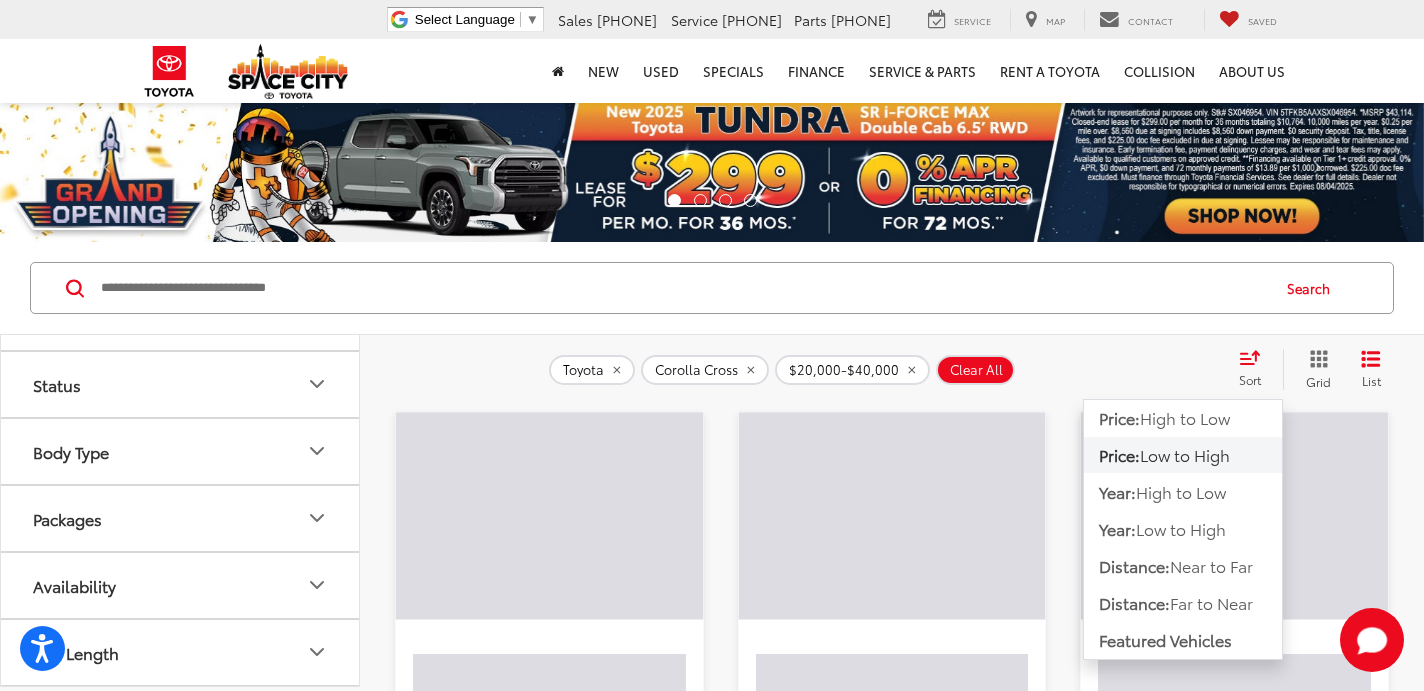 click on "Sort" at bounding box center (1250, 379) 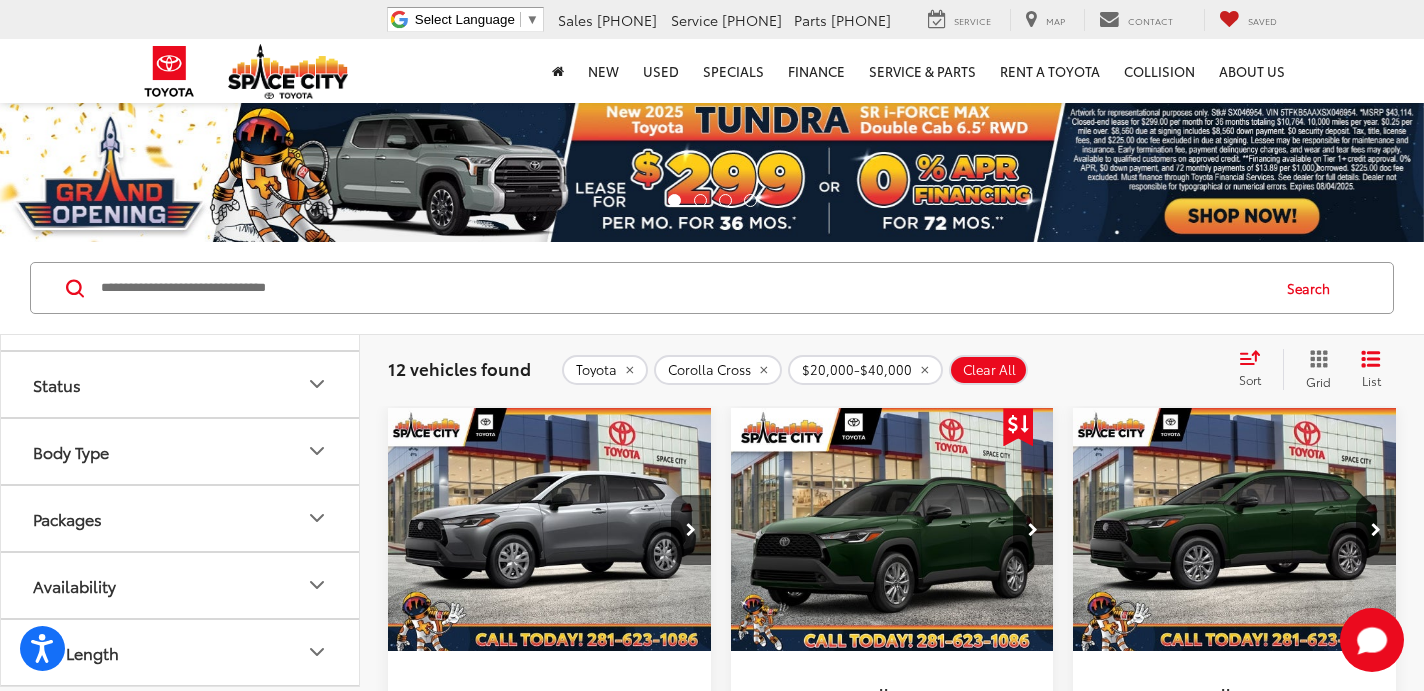 click on "Sort" at bounding box center (1250, 379) 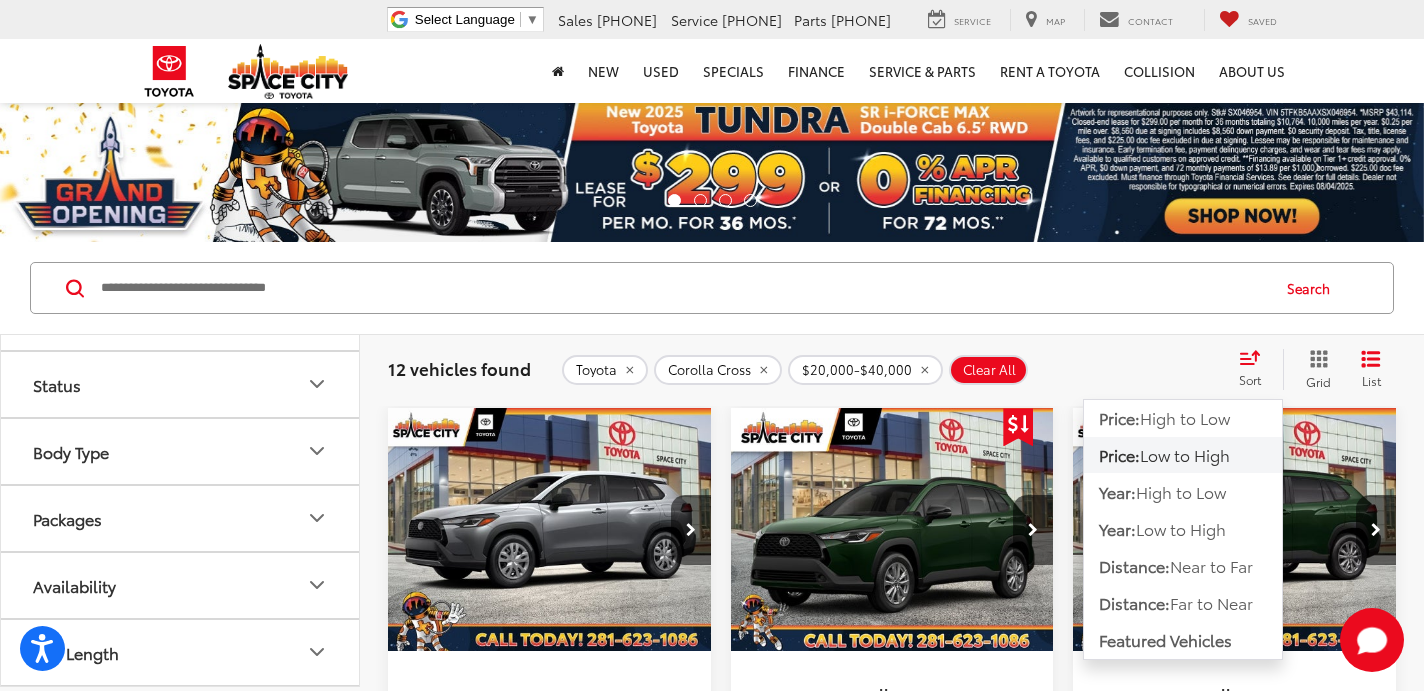 click on "Sort" at bounding box center [1250, 379] 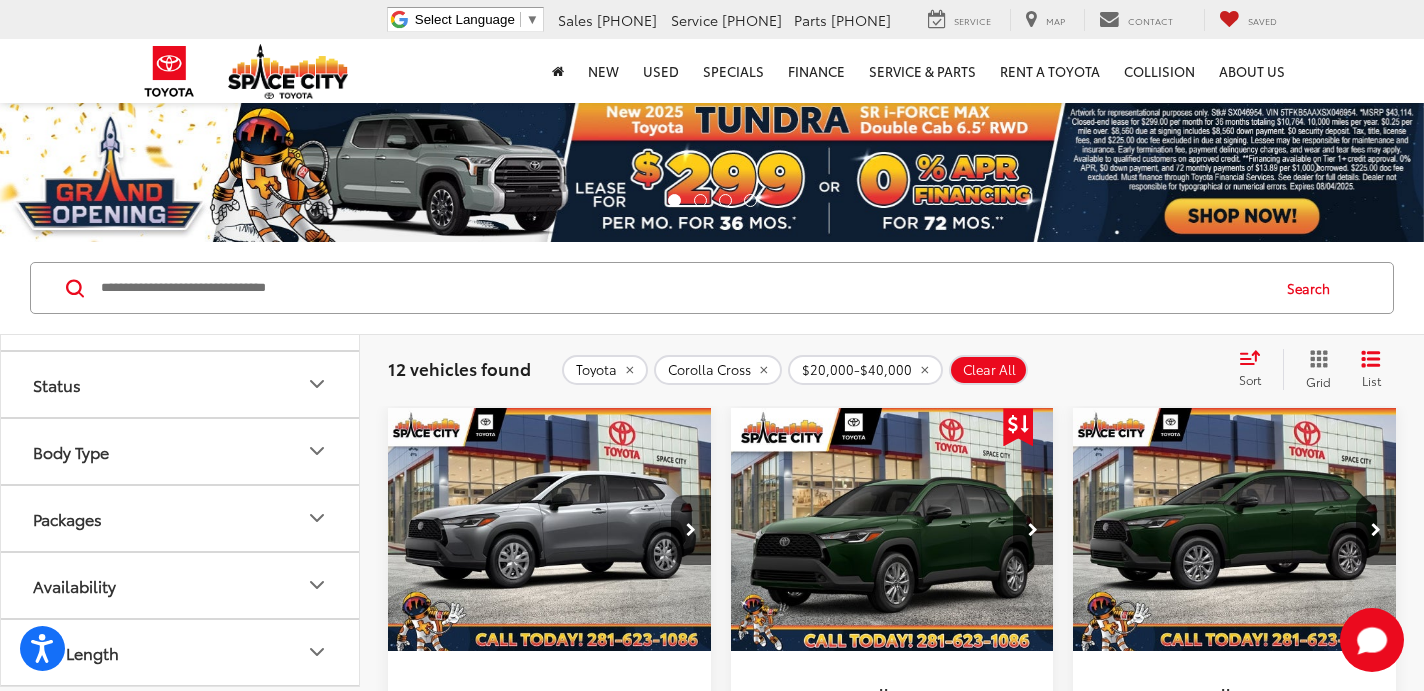 scroll, scrollTop: 88, scrollLeft: 0, axis: vertical 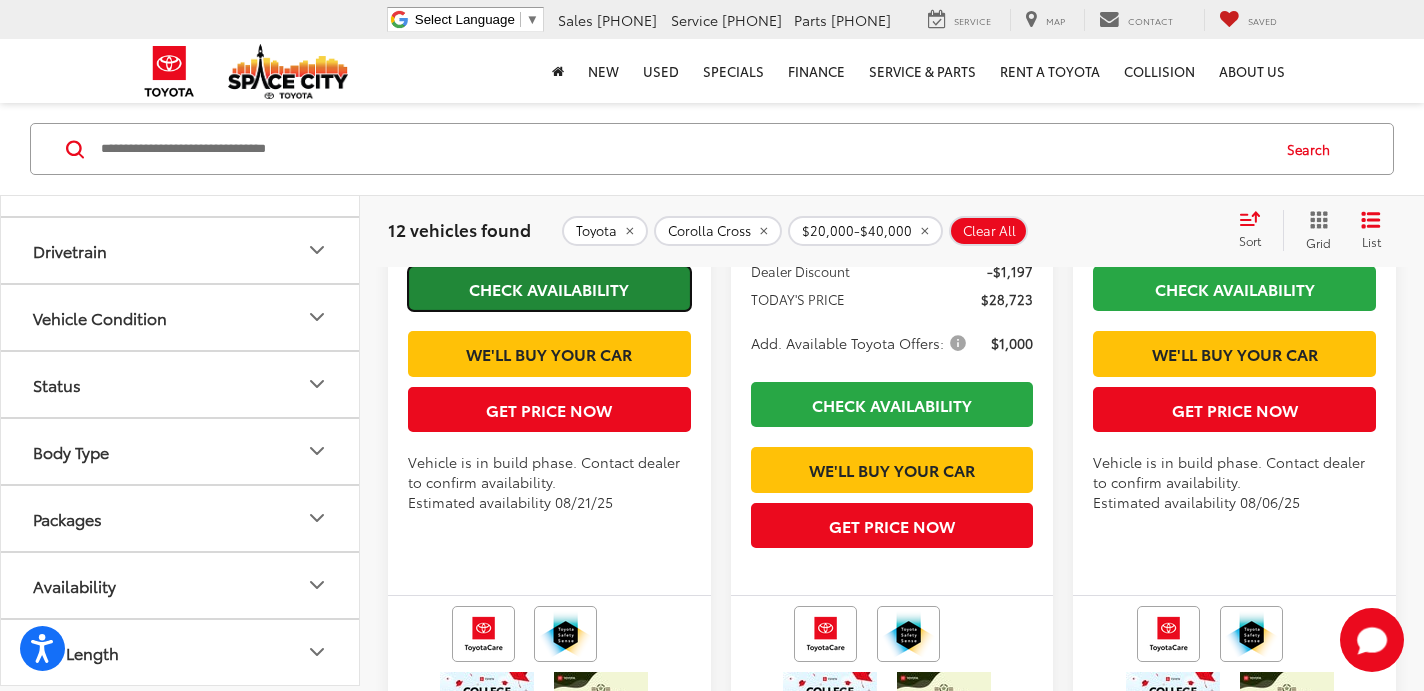 click on "Check Availability" at bounding box center (549, 288) 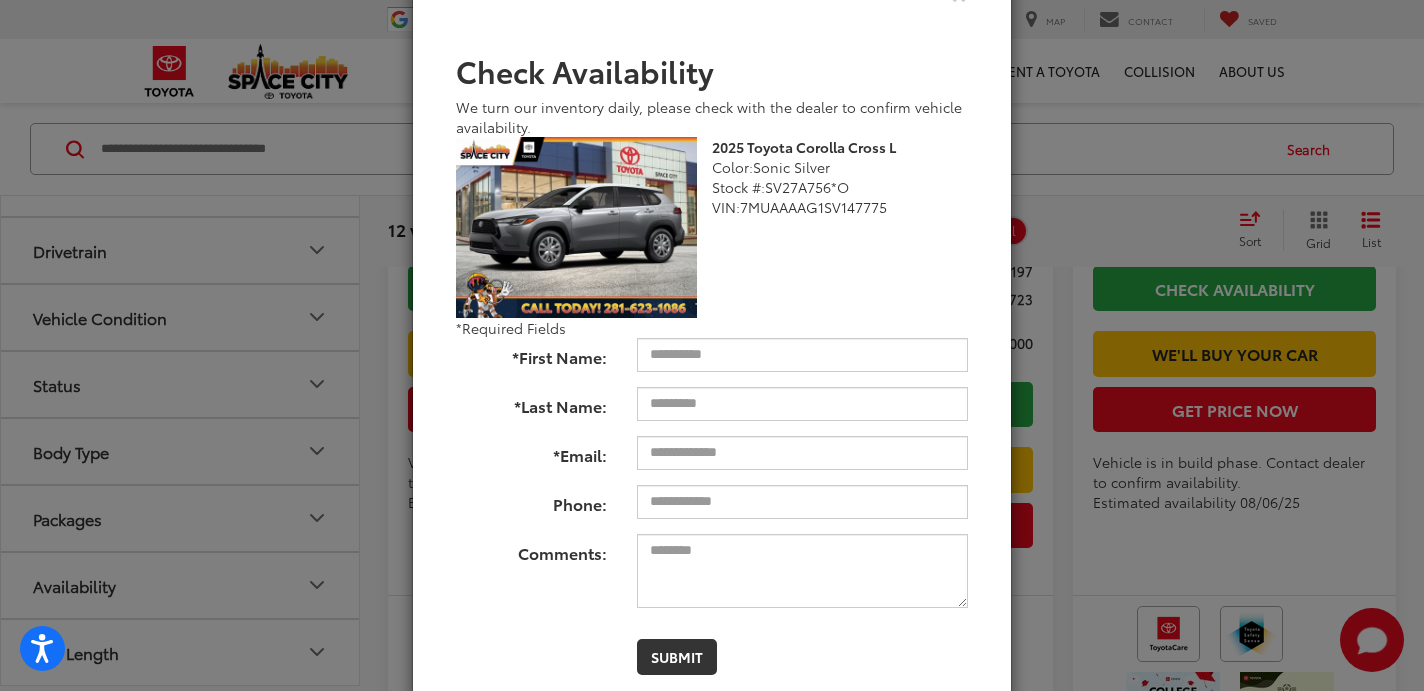 scroll, scrollTop: 0, scrollLeft: 0, axis: both 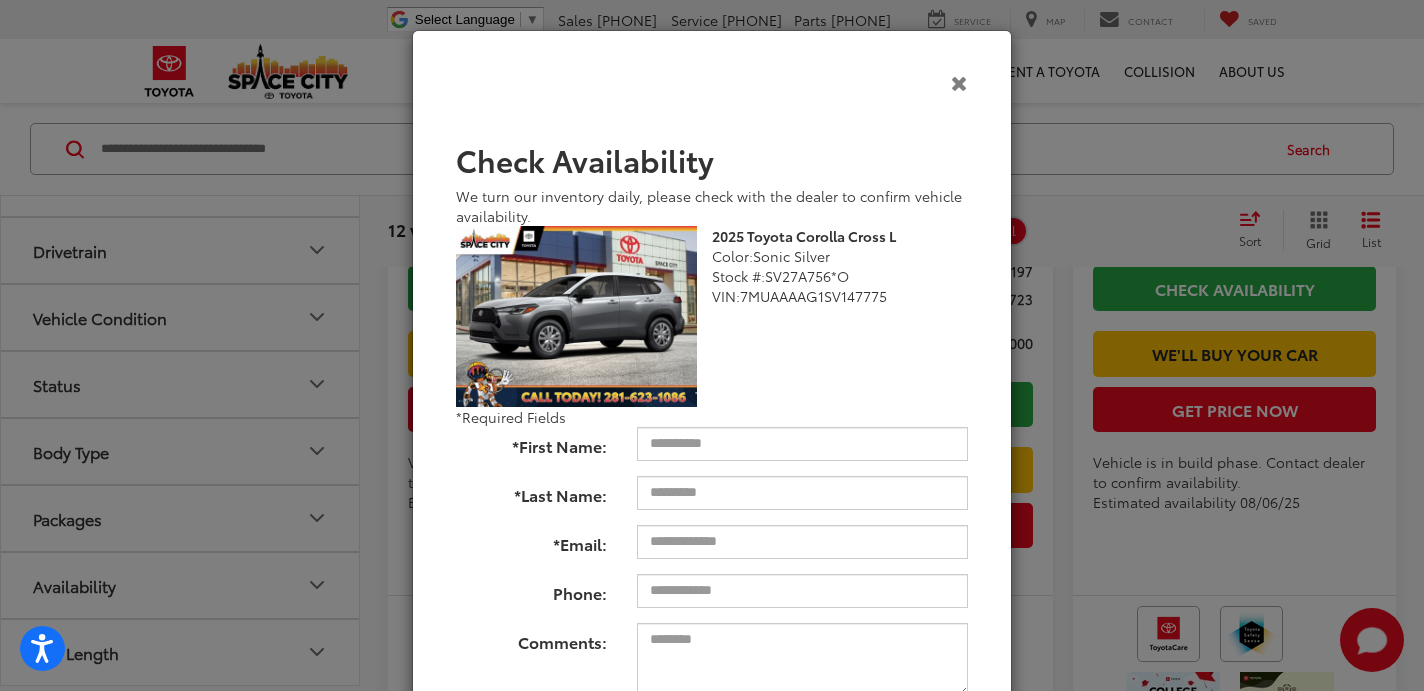 click at bounding box center (959, 82) 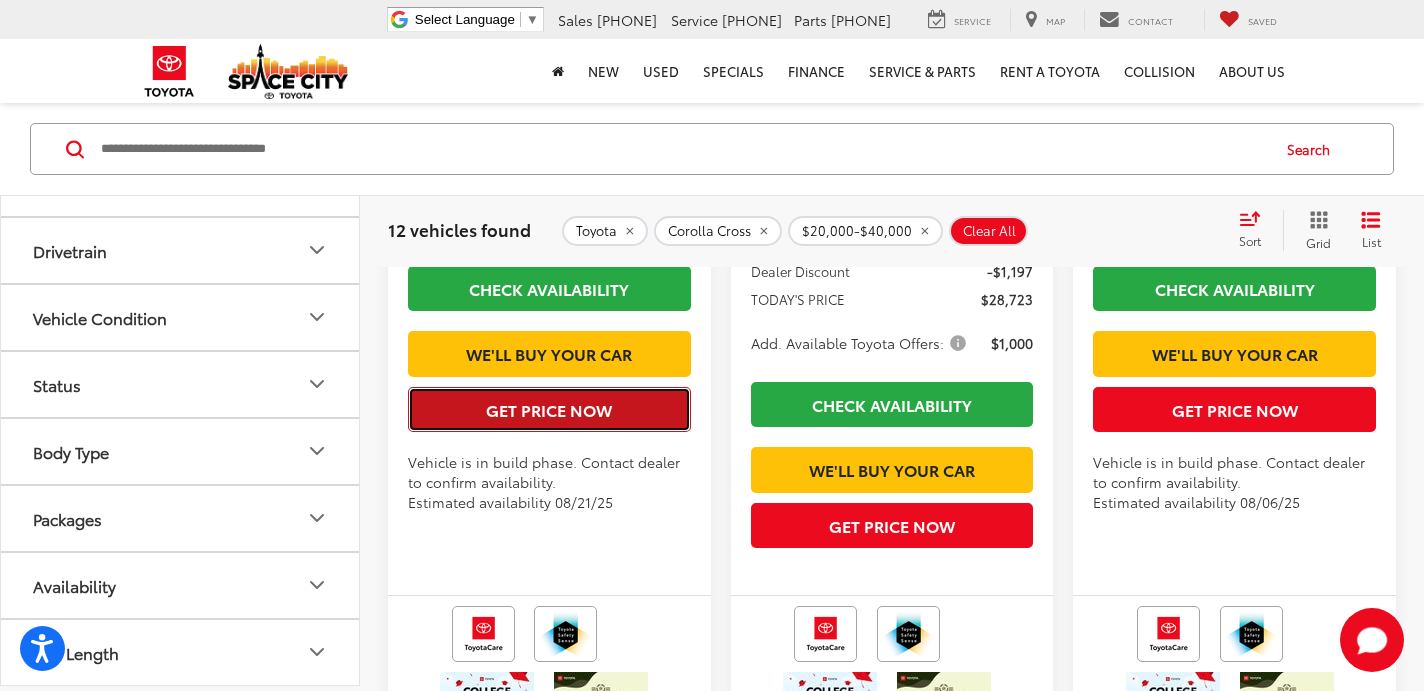 click on "Get Price Now" at bounding box center [549, 409] 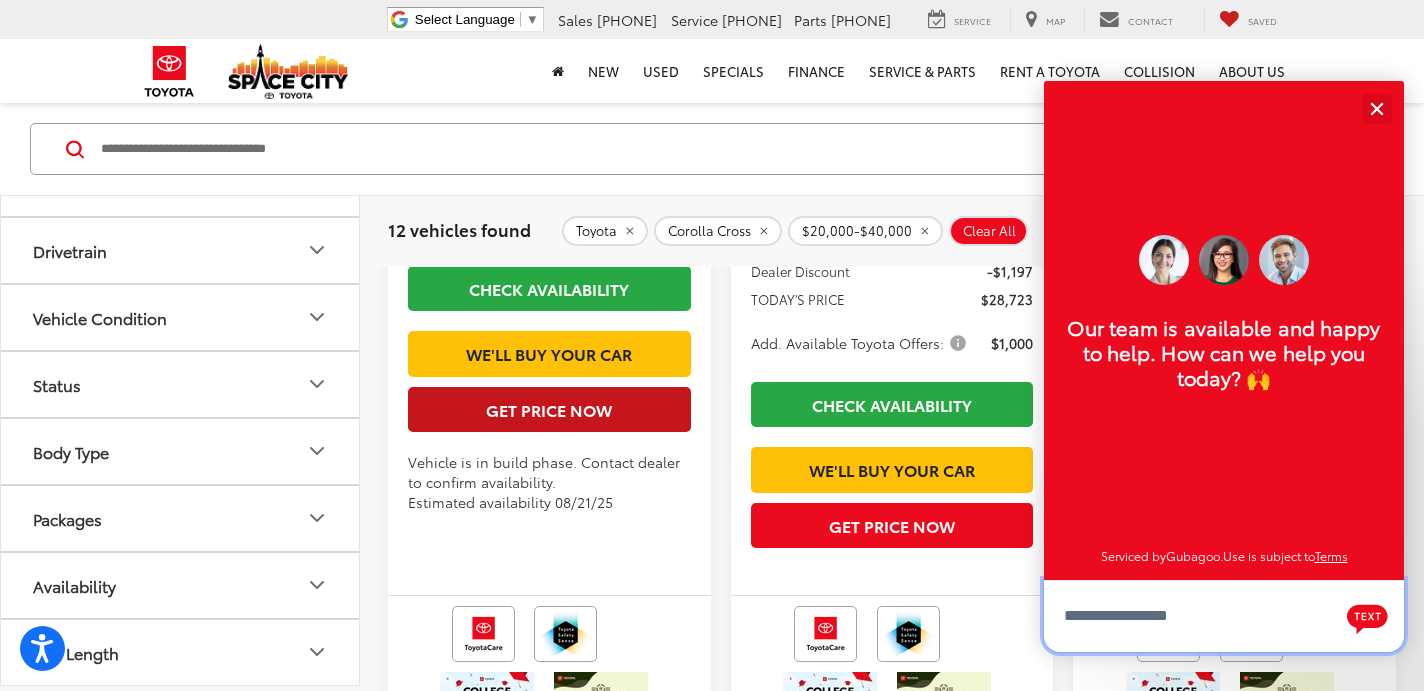 scroll 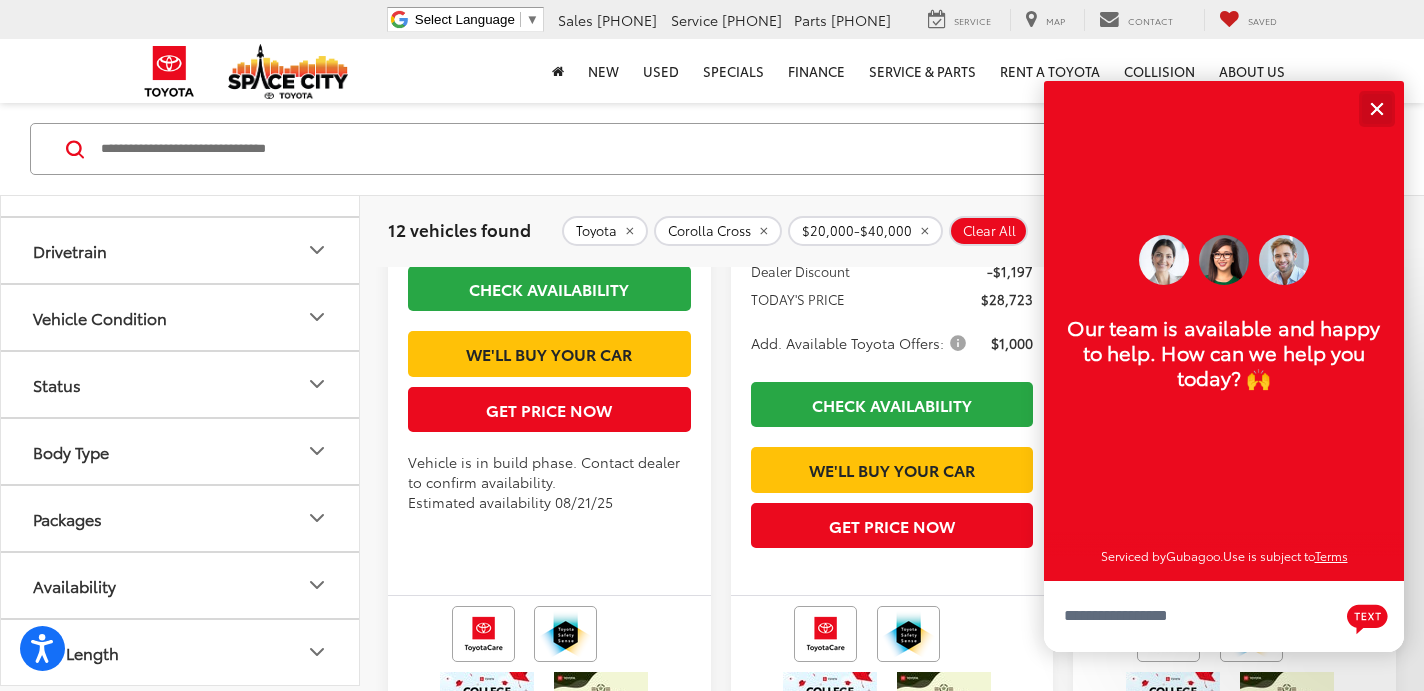 click at bounding box center (1376, 108) 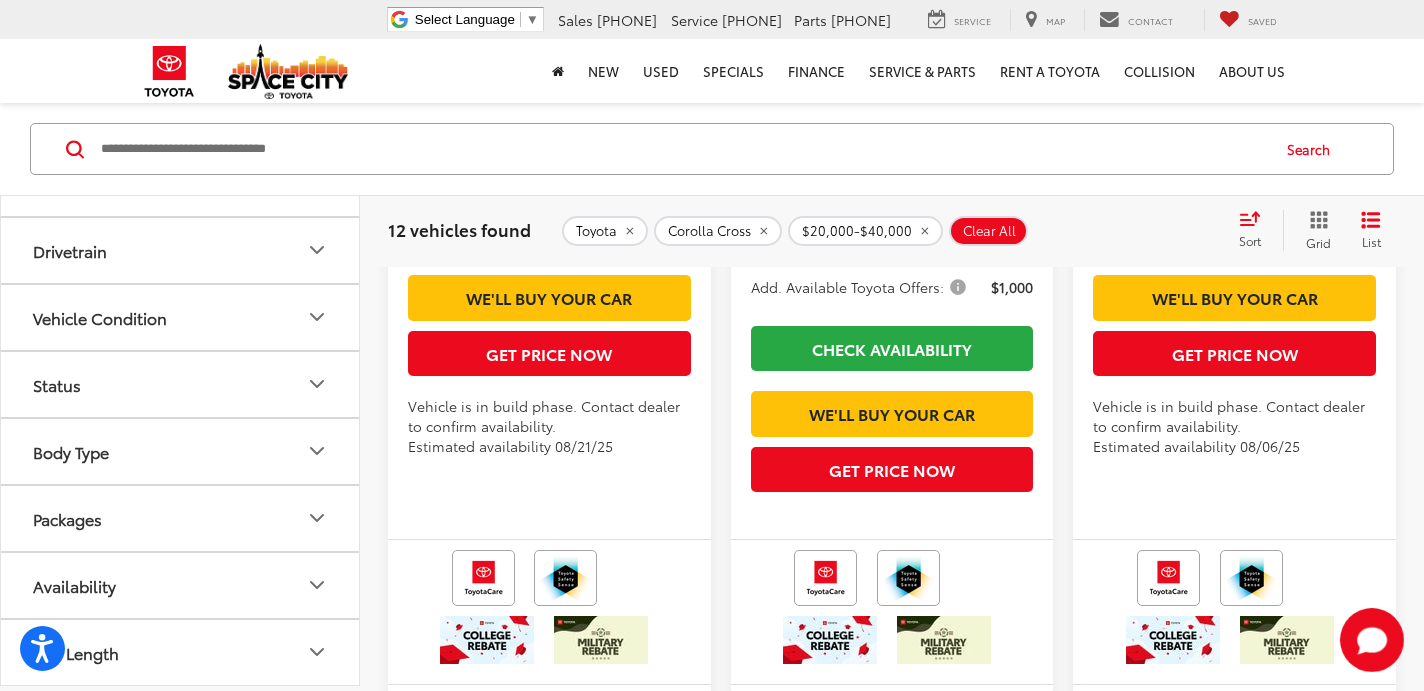 scroll, scrollTop: 898, scrollLeft: 0, axis: vertical 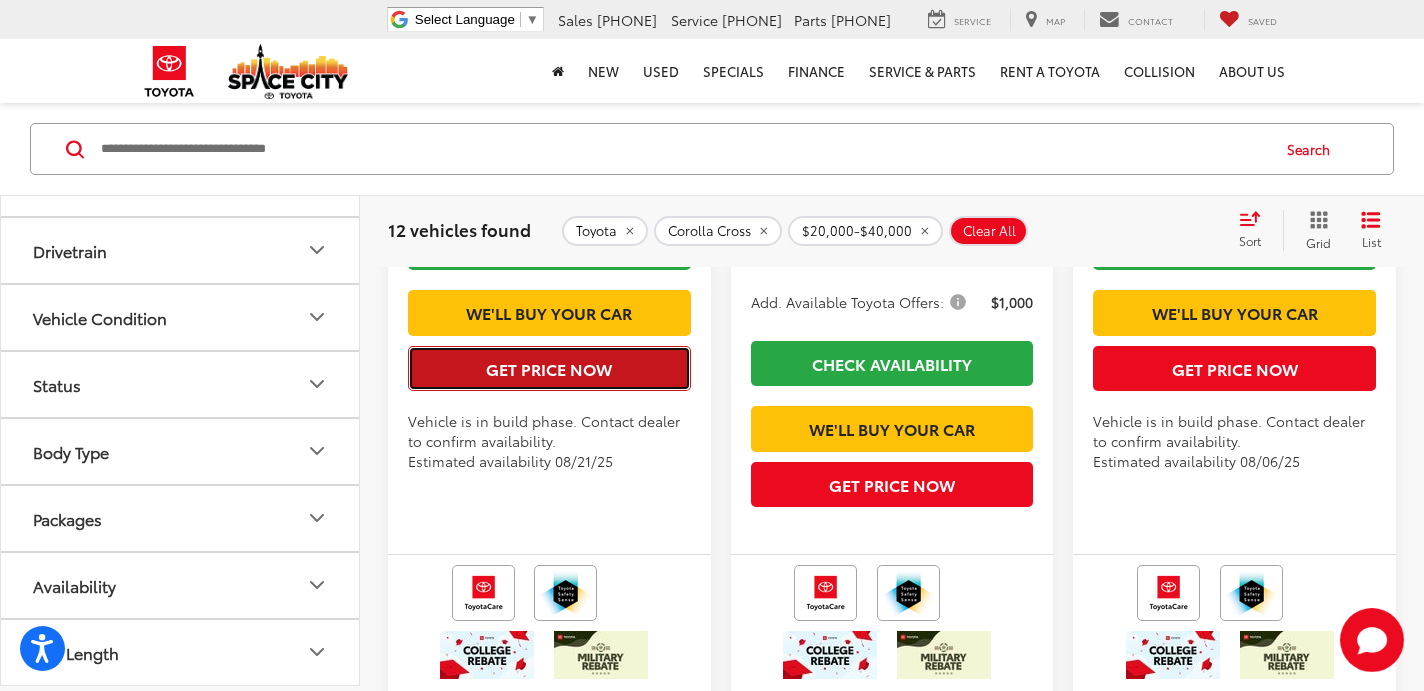 click on "Get Price Now" at bounding box center (549, 368) 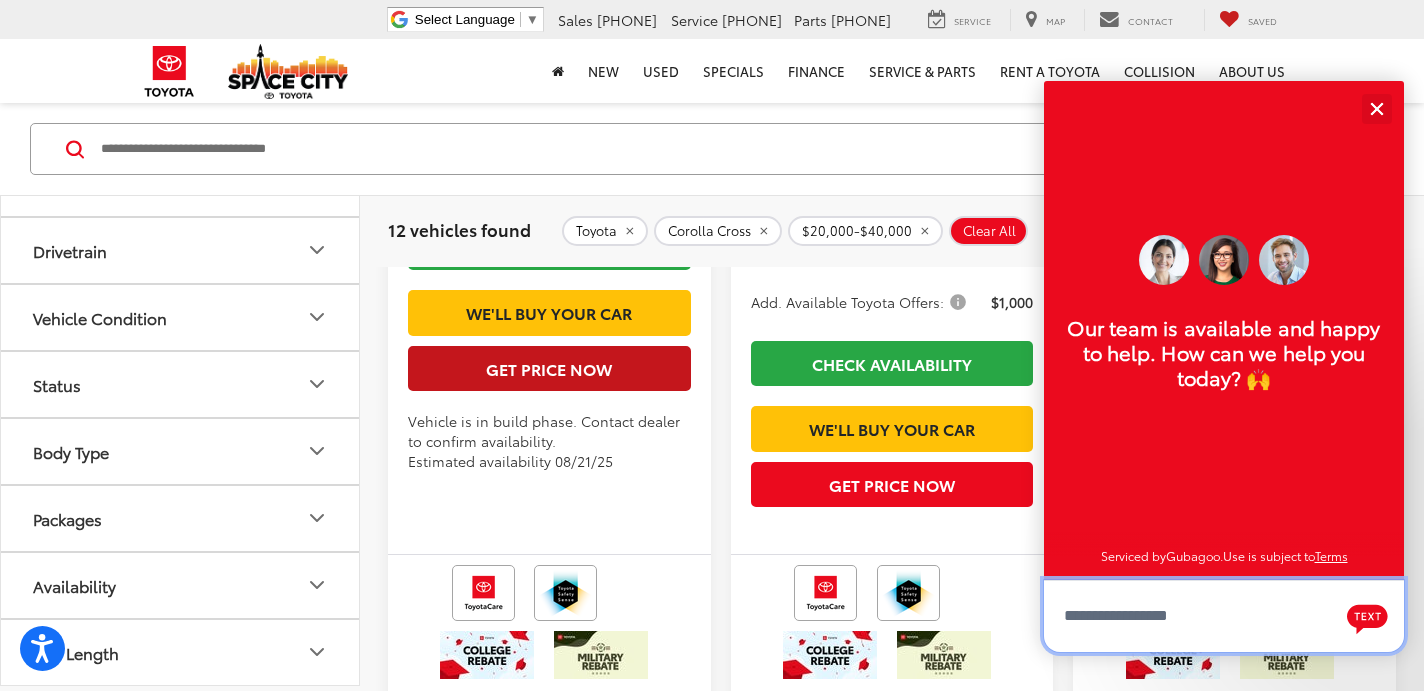 scroll, scrollTop: 24, scrollLeft: 0, axis: vertical 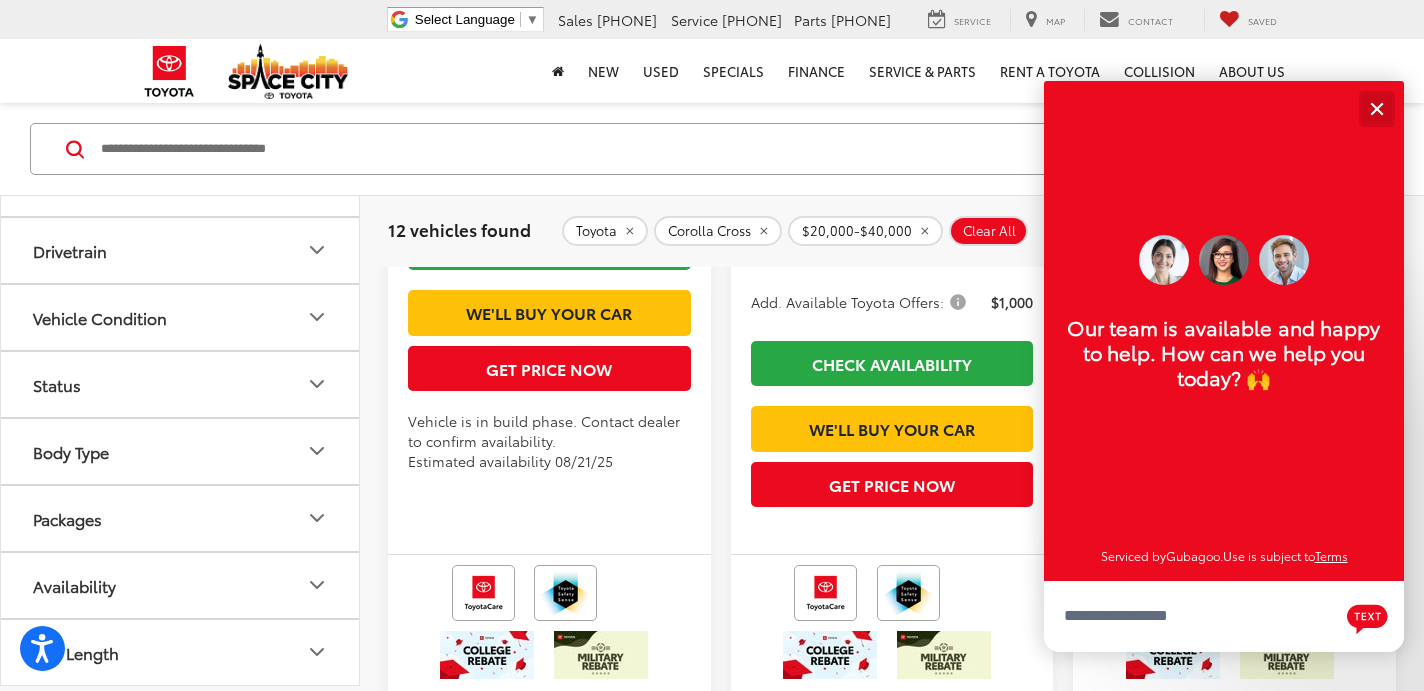 click at bounding box center (1376, 108) 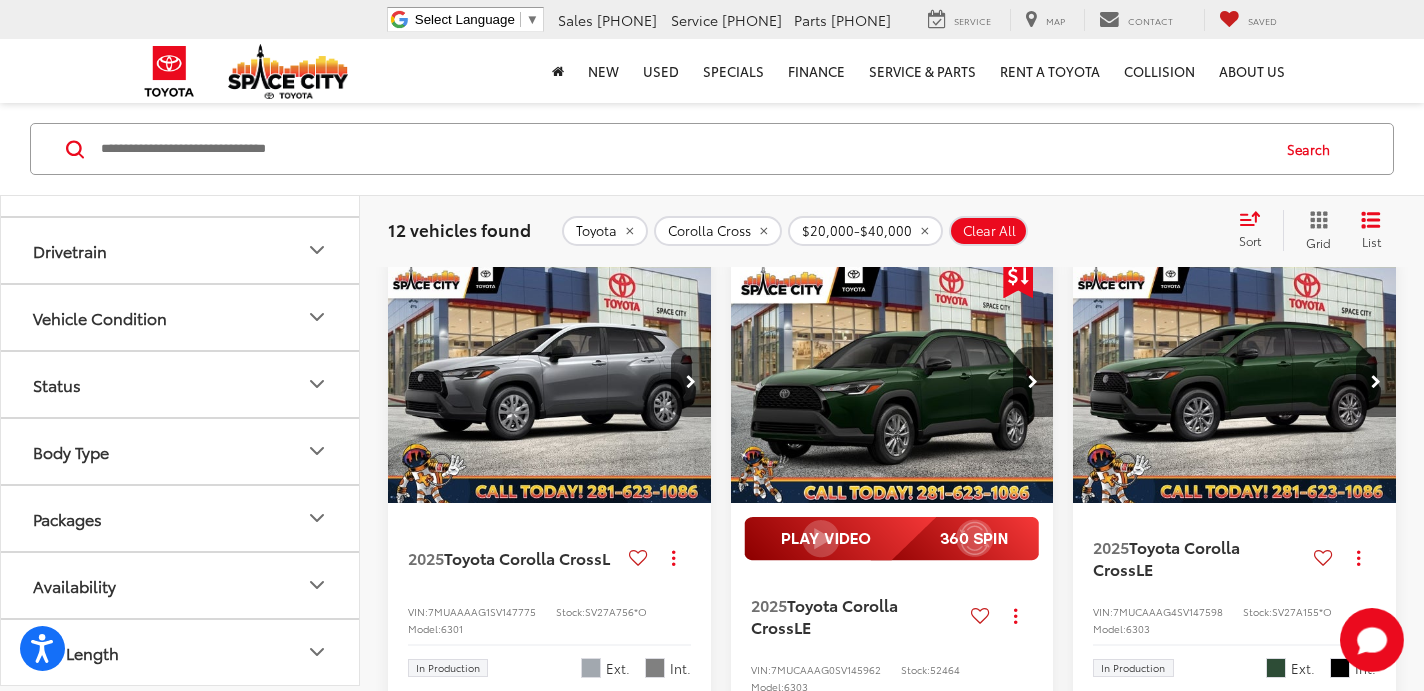 scroll, scrollTop: 178, scrollLeft: 0, axis: vertical 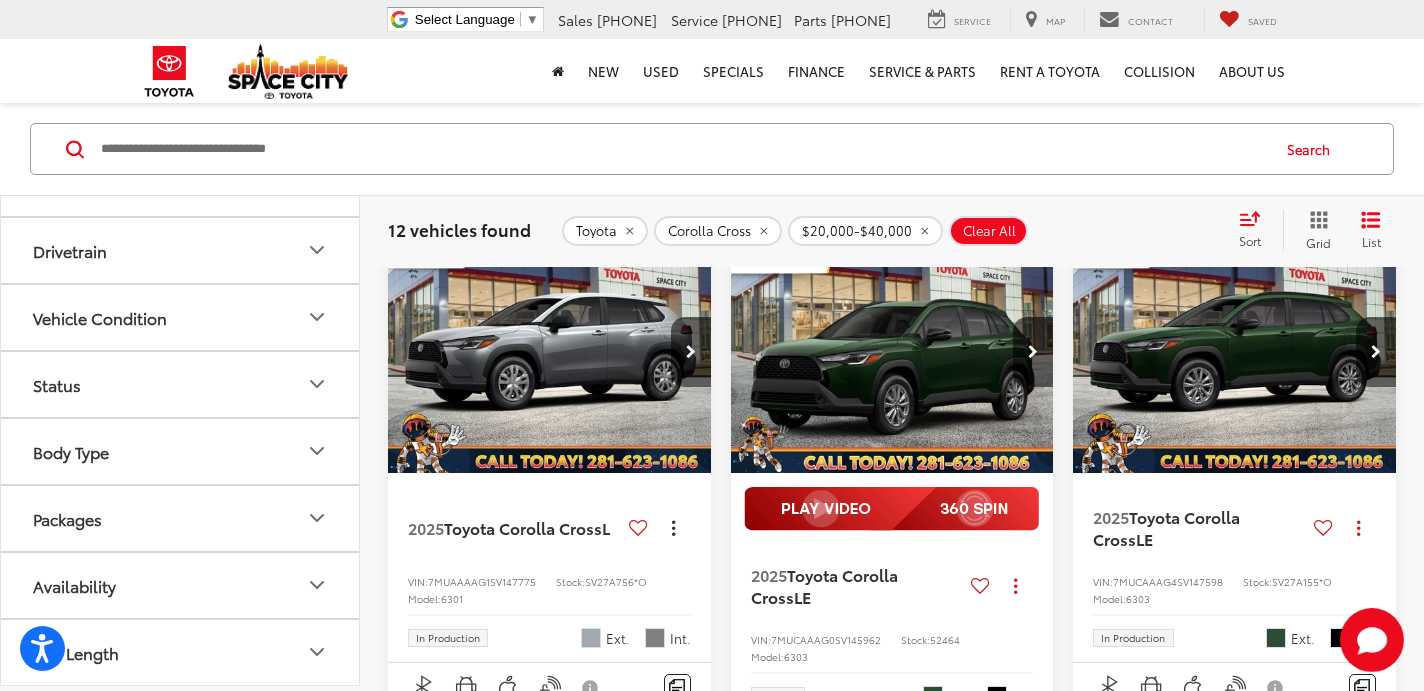 click at bounding box center (673, 528) 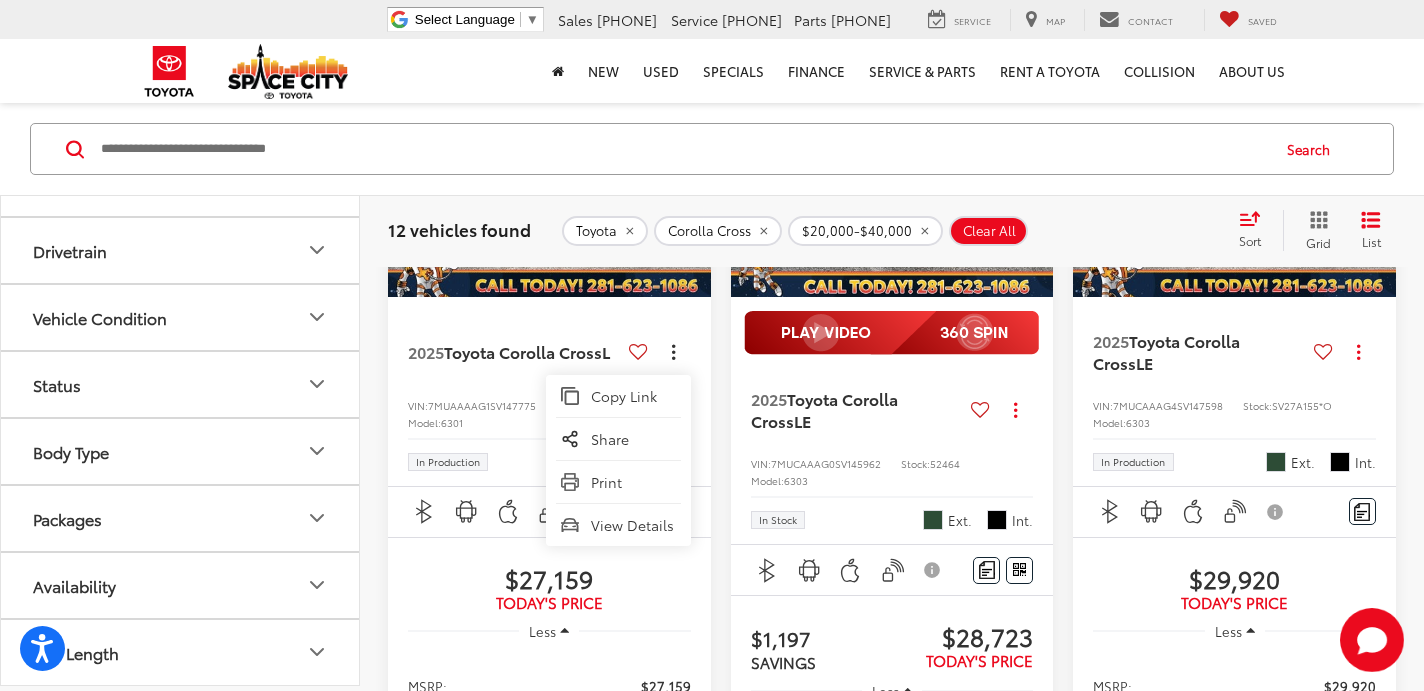 scroll, scrollTop: 348, scrollLeft: 0, axis: vertical 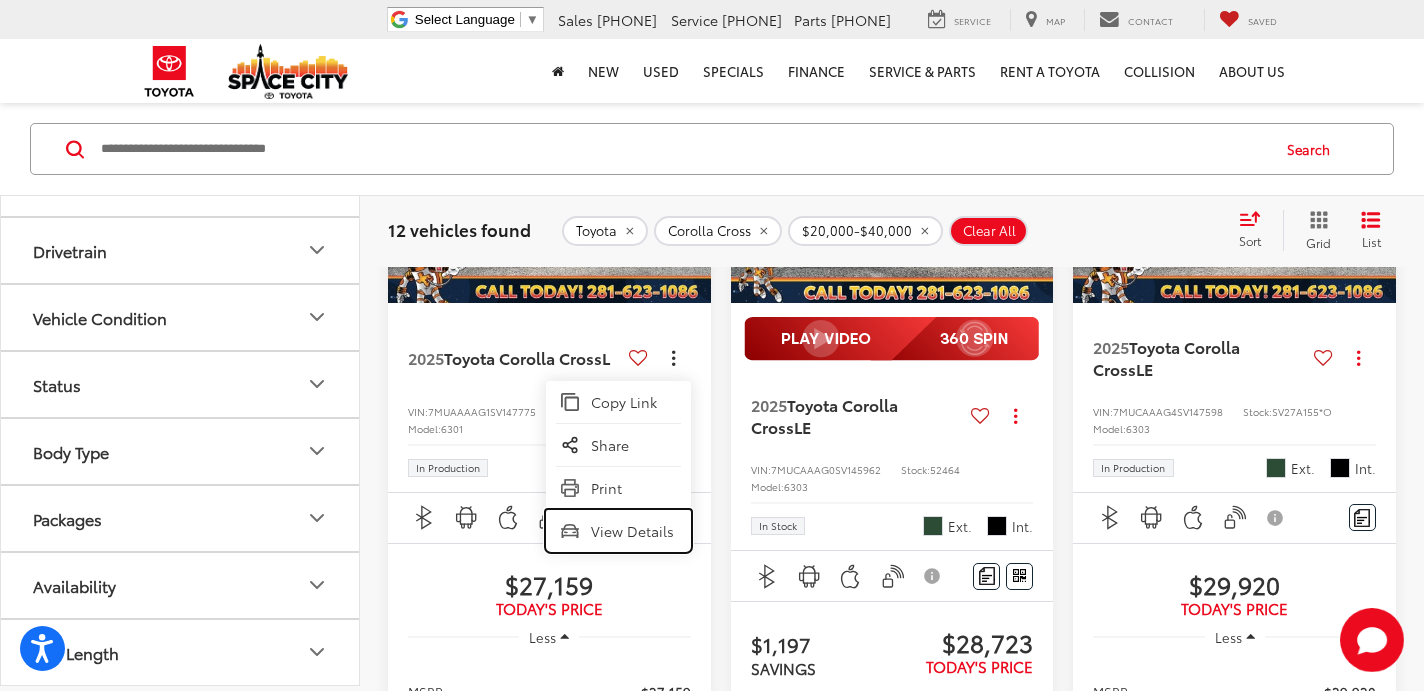 click on "View Details" at bounding box center [618, 531] 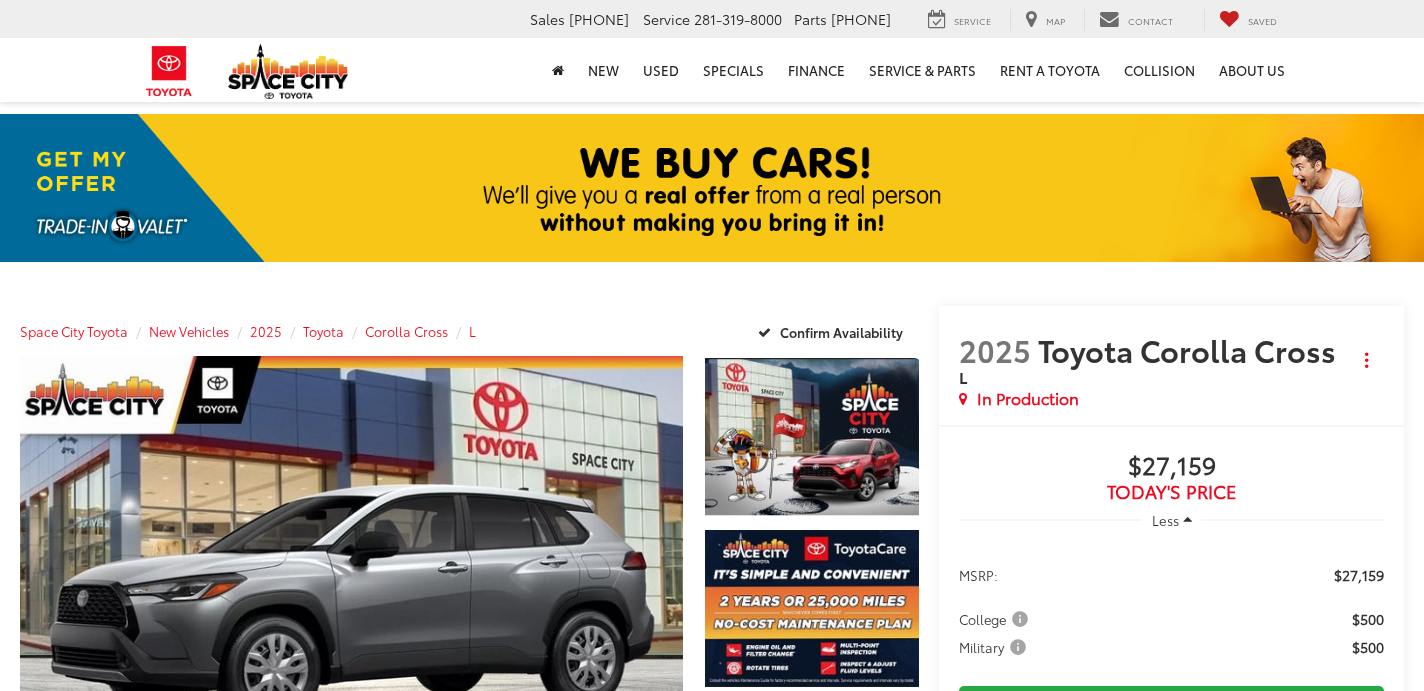 scroll, scrollTop: 0, scrollLeft: 0, axis: both 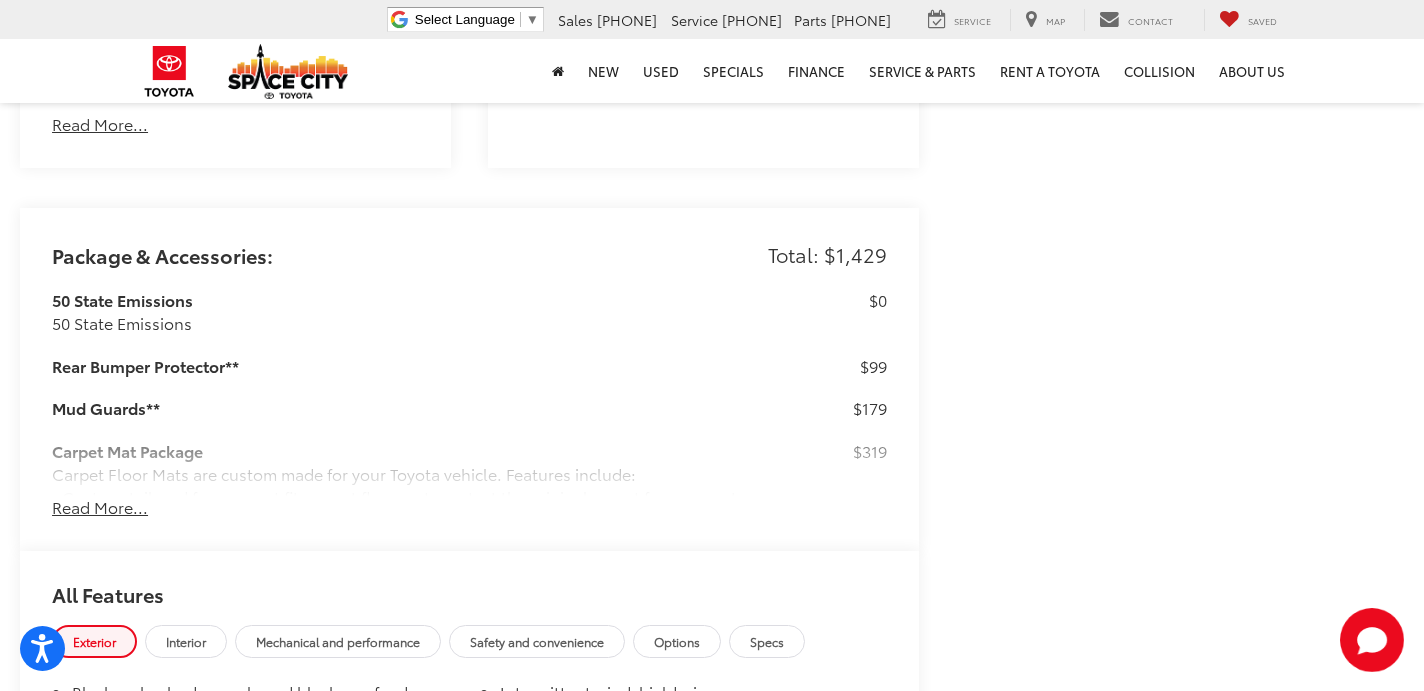 click on "Read More..." at bounding box center [100, 507] 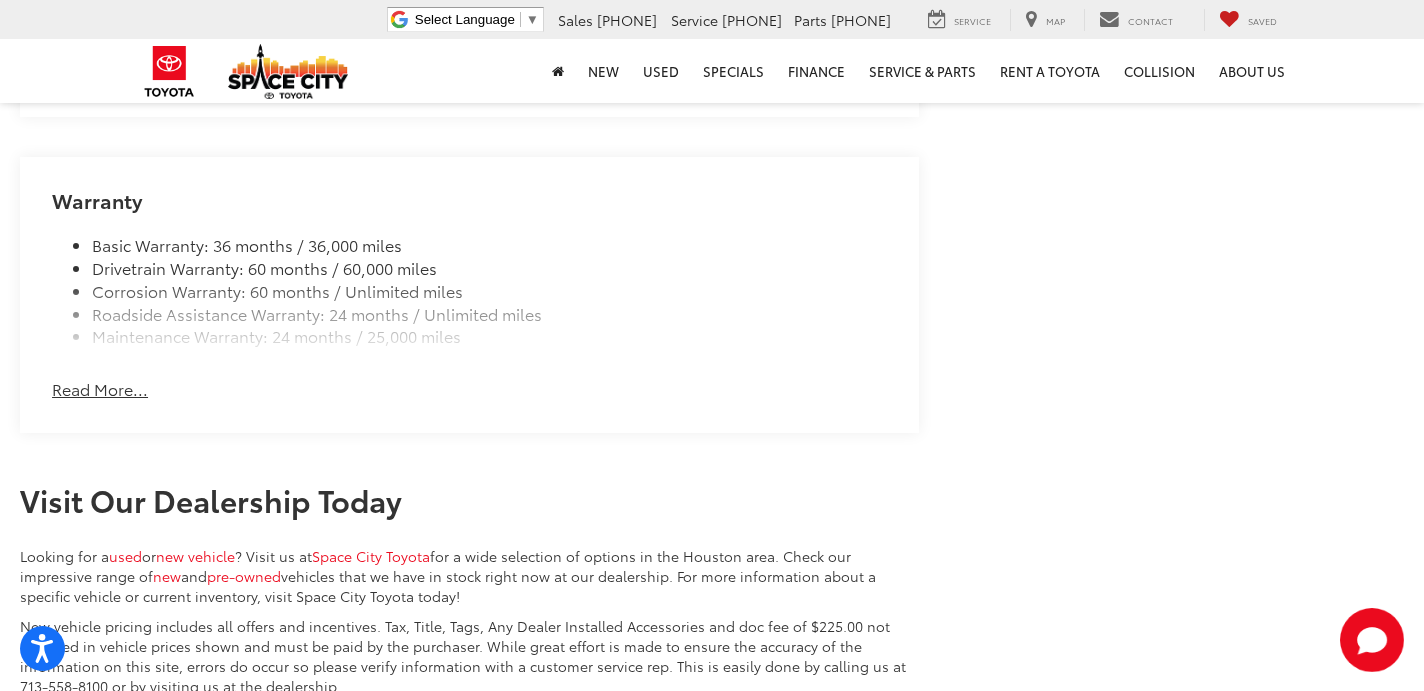 scroll, scrollTop: 3491, scrollLeft: 0, axis: vertical 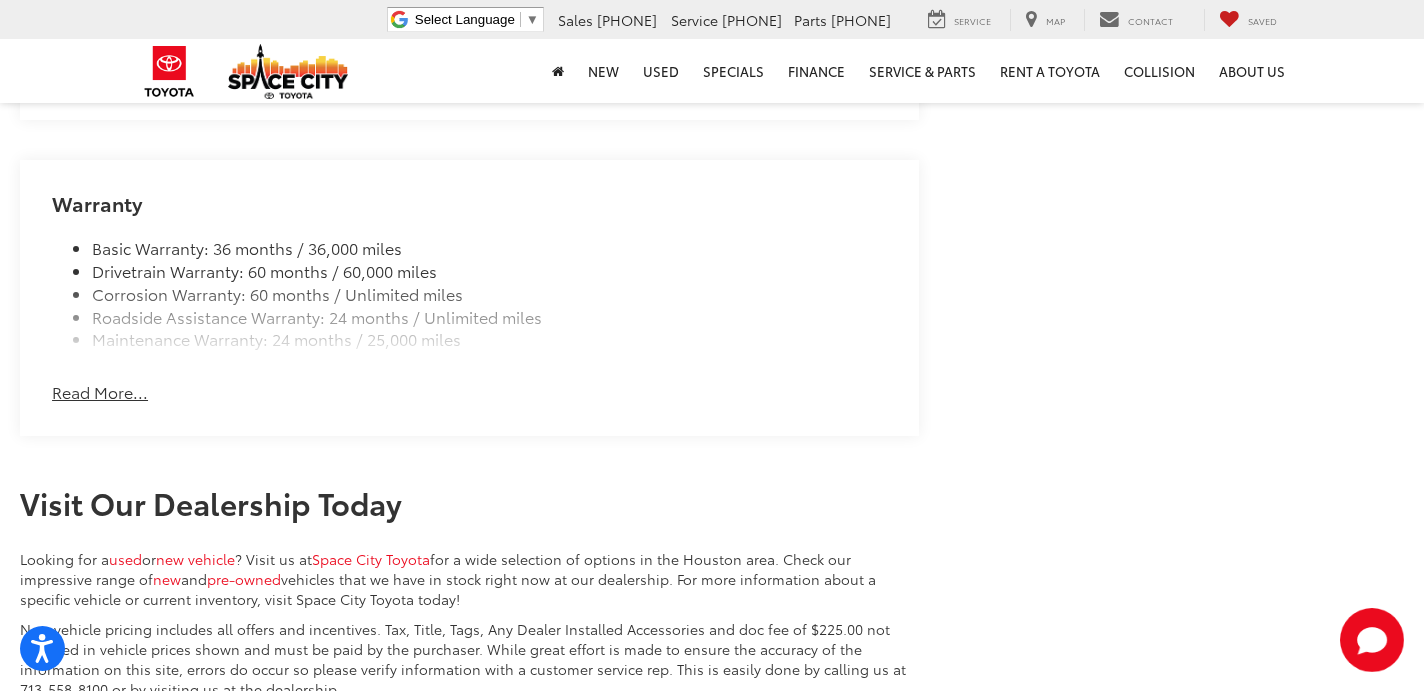 click on "Read More..." at bounding box center [100, 392] 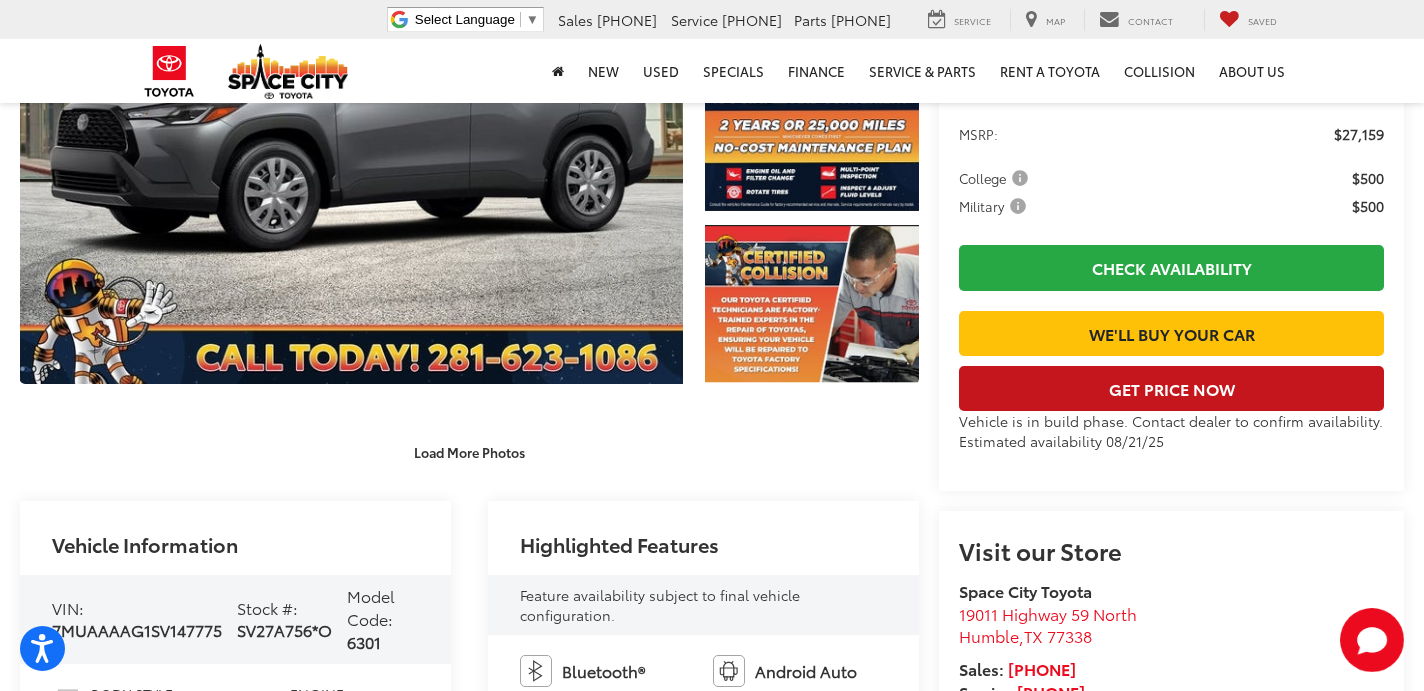 scroll, scrollTop: 474, scrollLeft: 0, axis: vertical 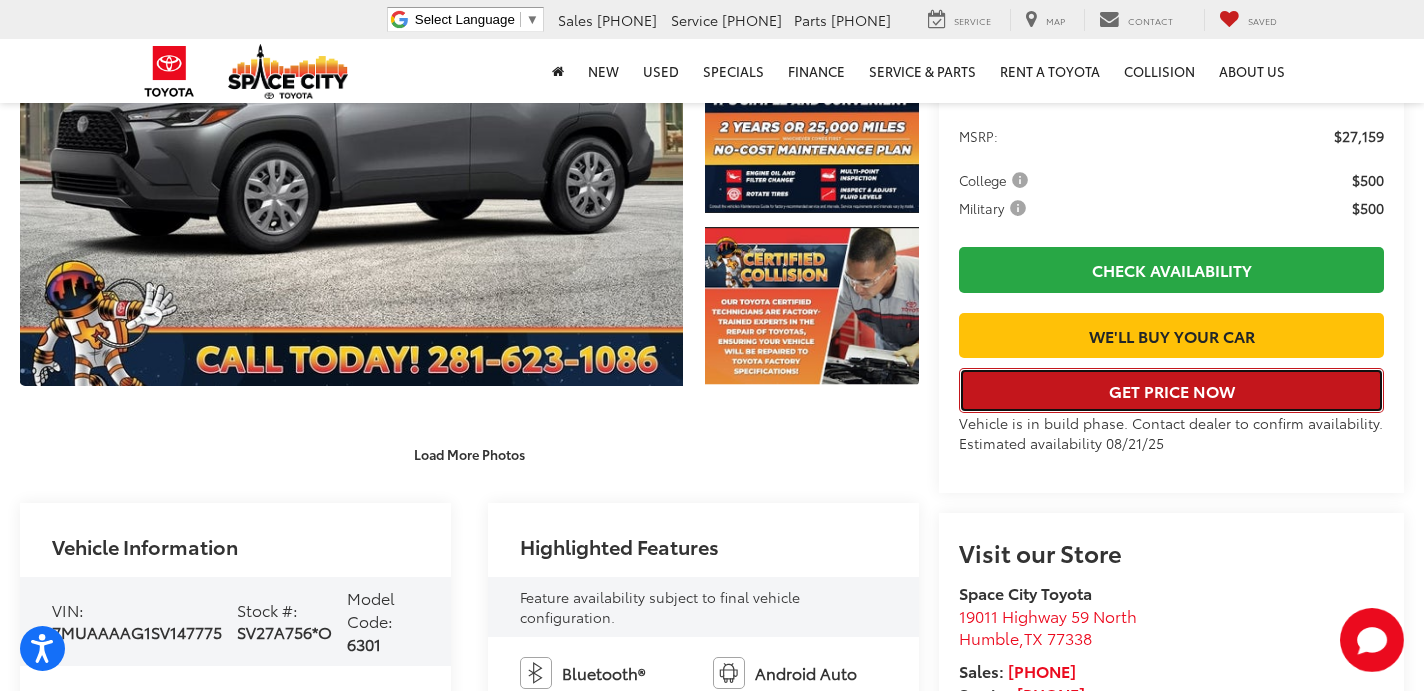 click on "Get Price Now" at bounding box center [1171, 390] 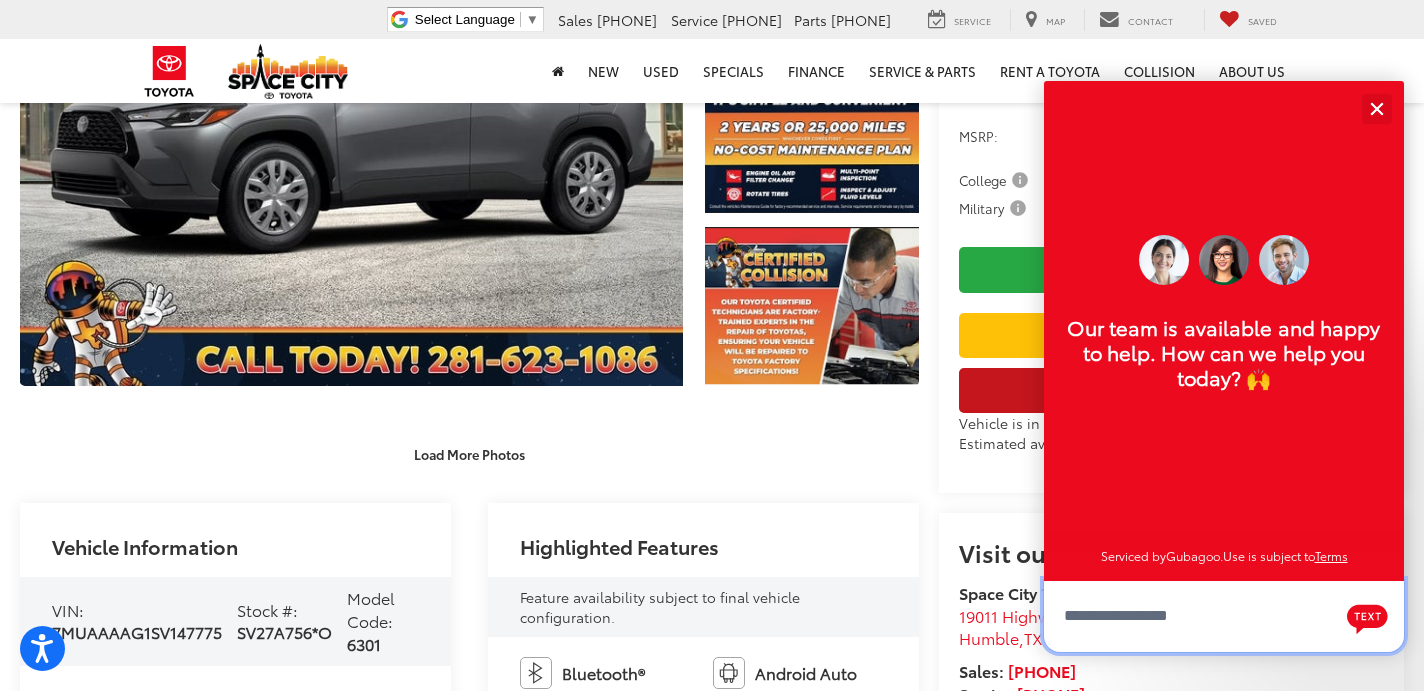 scroll, scrollTop: 24, scrollLeft: 0, axis: vertical 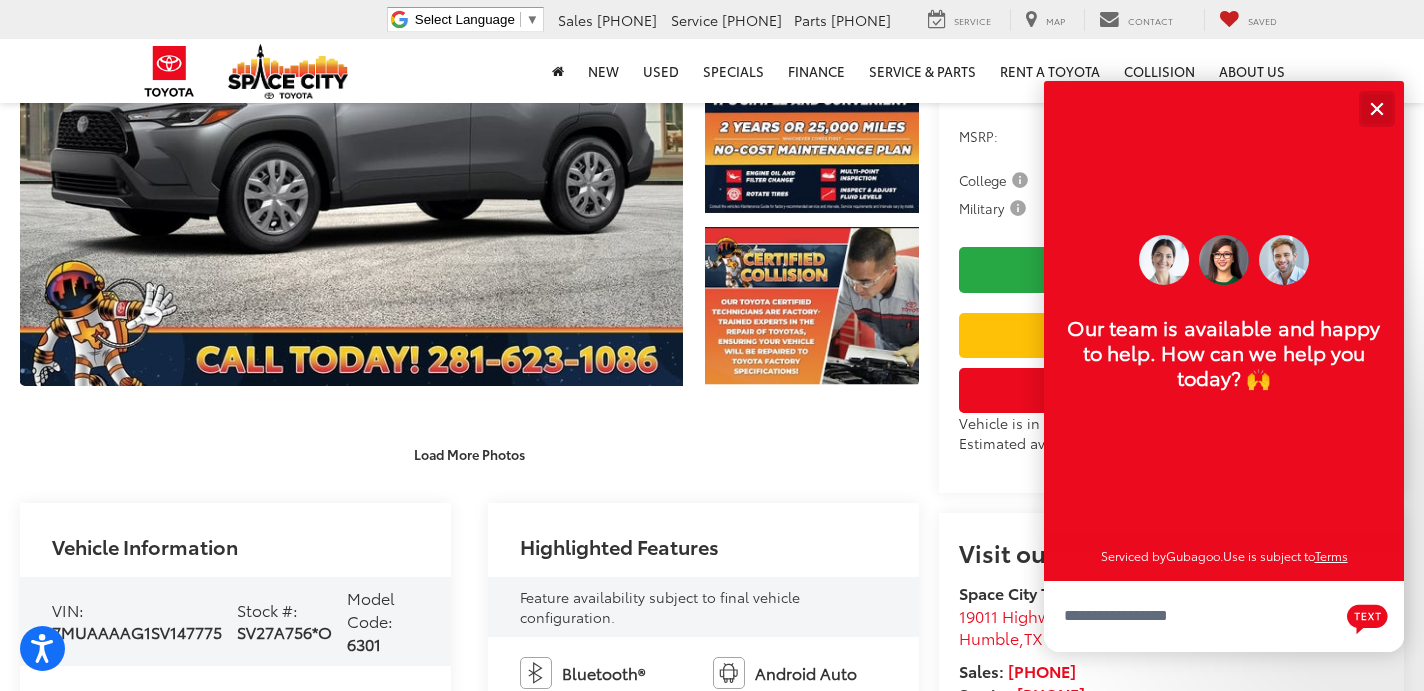 click at bounding box center [1376, 108] 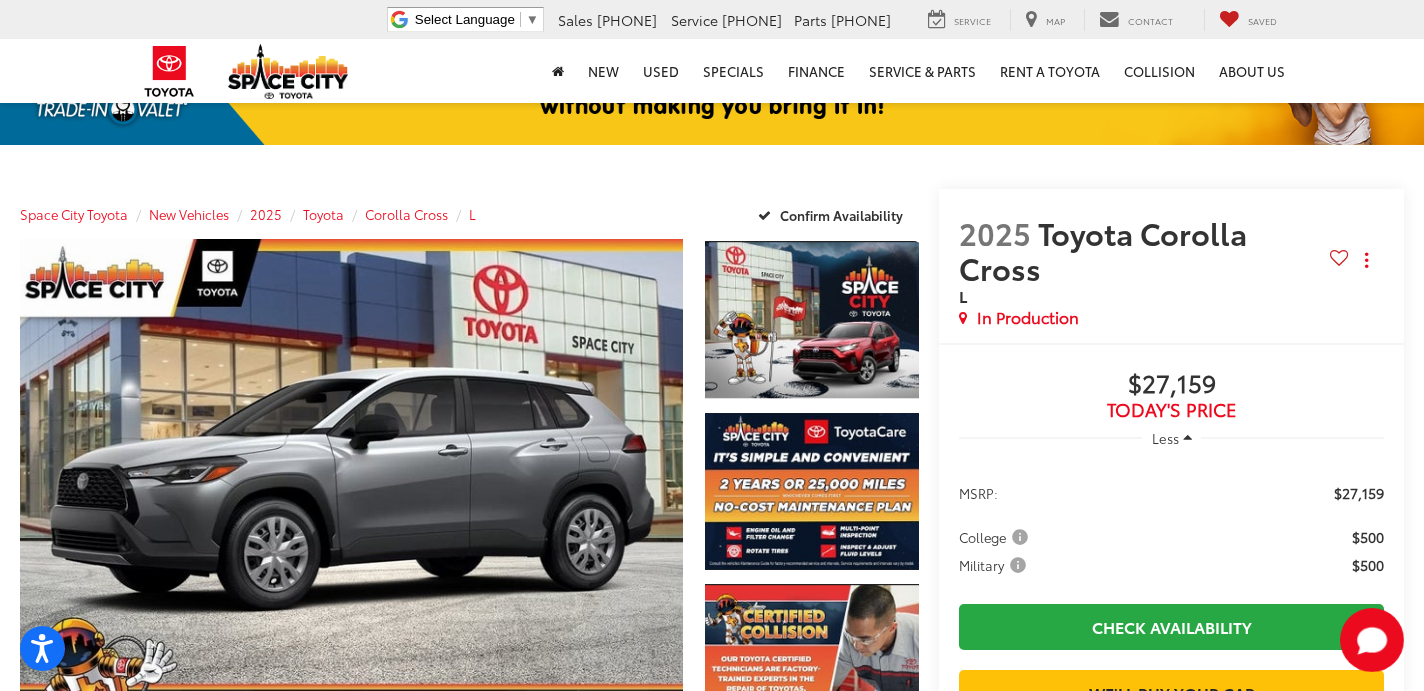 scroll, scrollTop: 104, scrollLeft: 0, axis: vertical 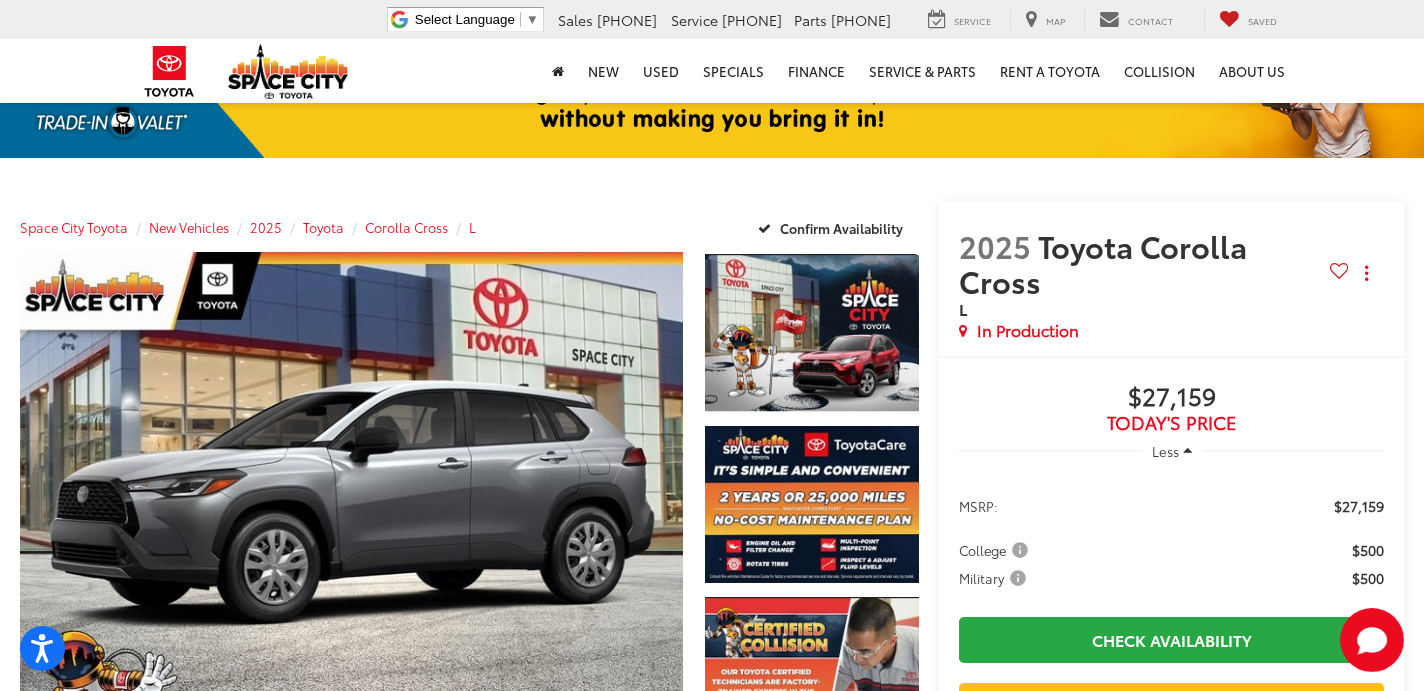 click at bounding box center [963, 331] 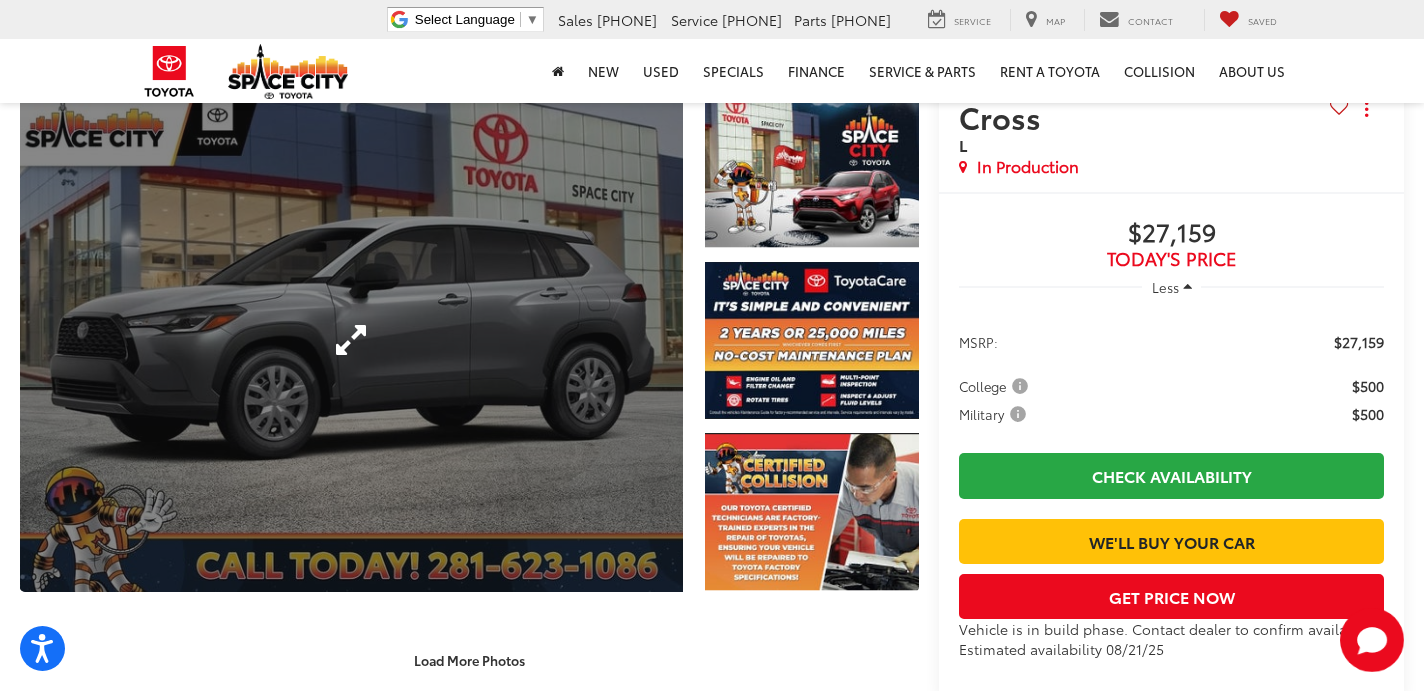 scroll, scrollTop: 0, scrollLeft: 0, axis: both 